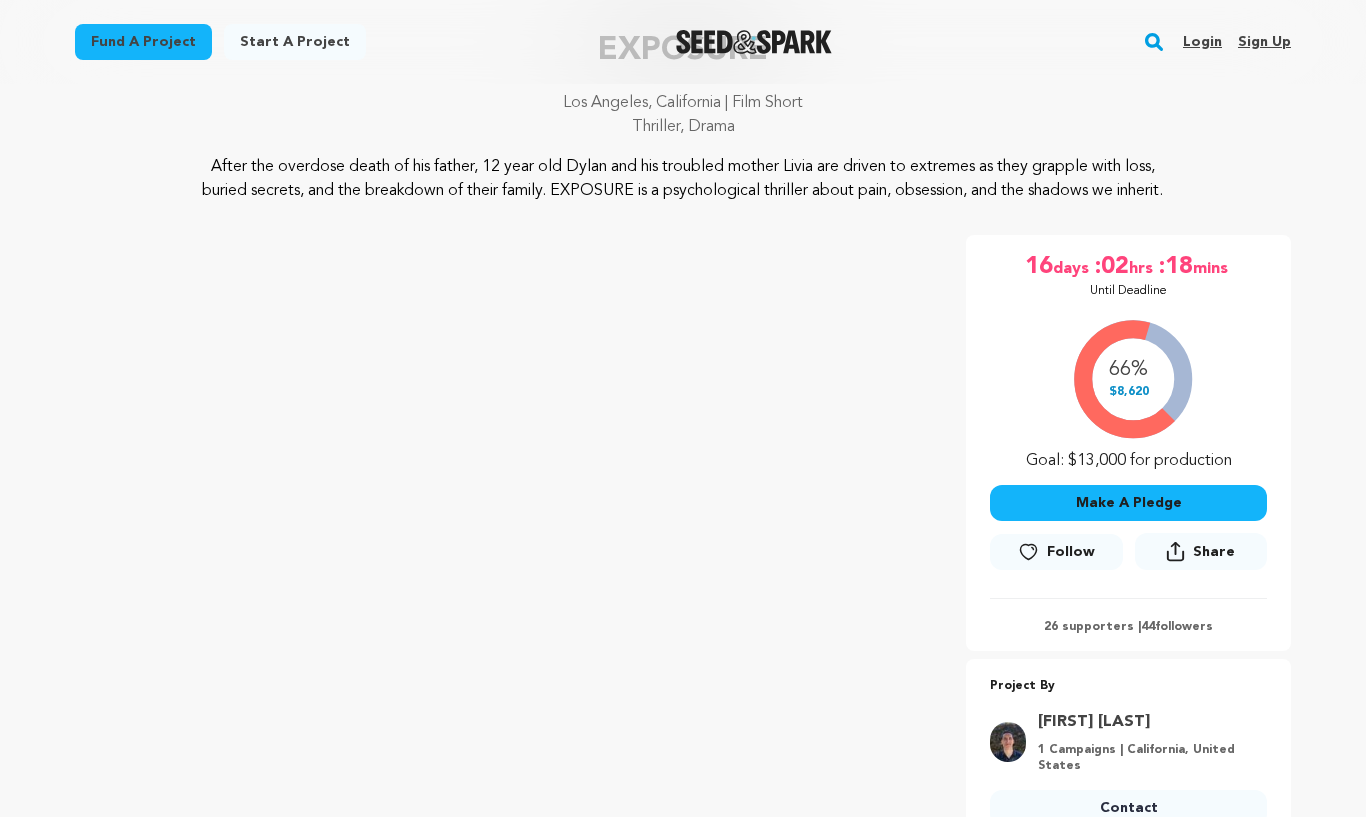 scroll, scrollTop: 149, scrollLeft: 0, axis: vertical 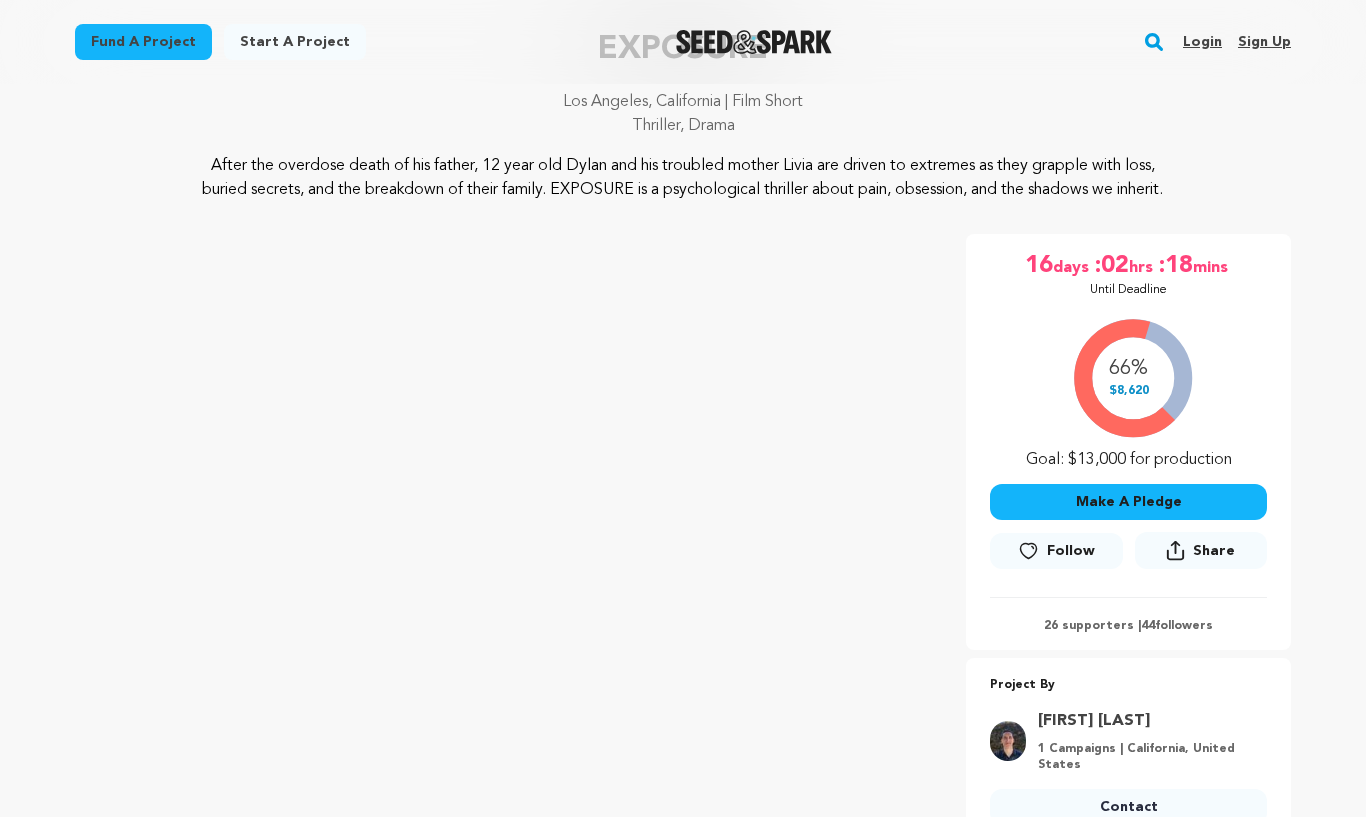 click on "26
supporters |  44
followers" at bounding box center [1128, 627] 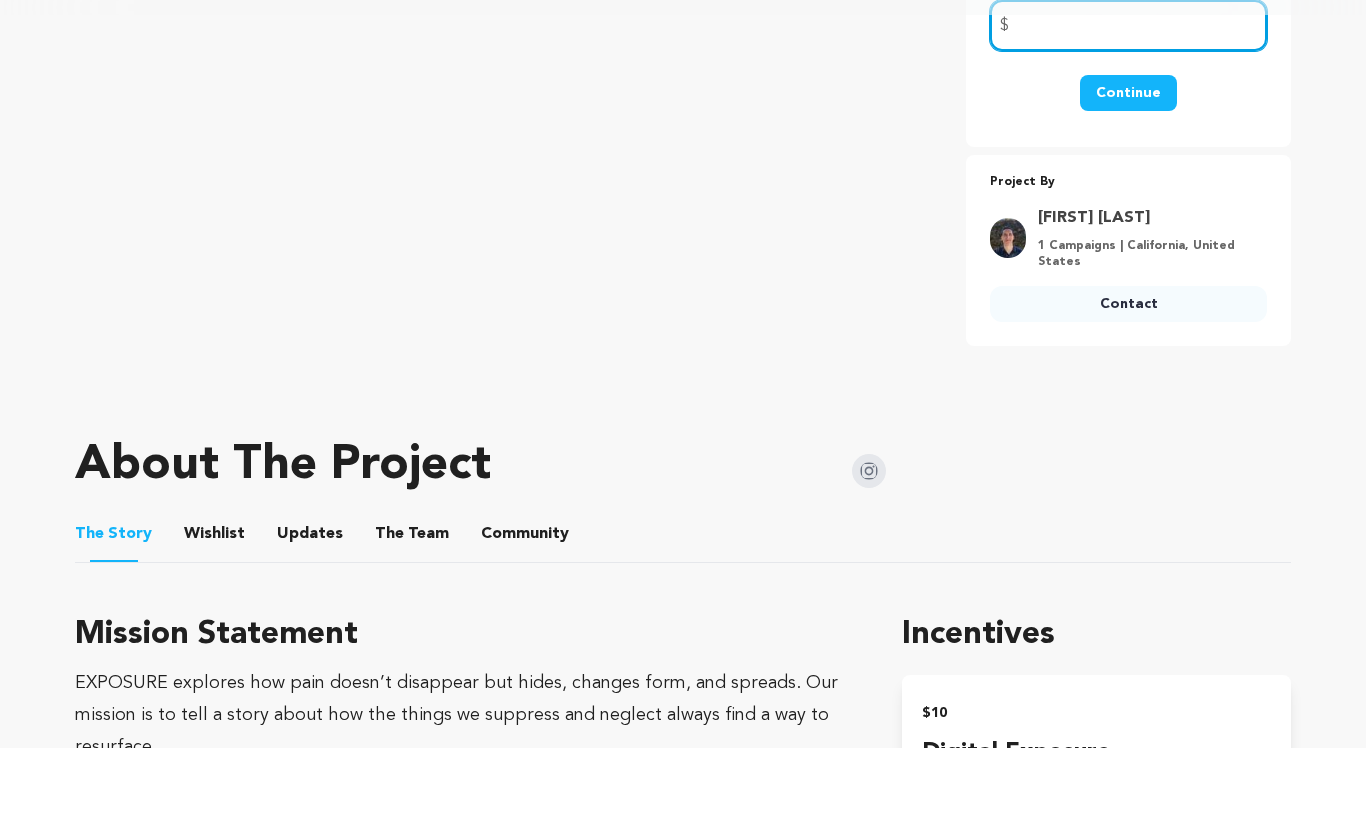 scroll, scrollTop: 513, scrollLeft: 0, axis: vertical 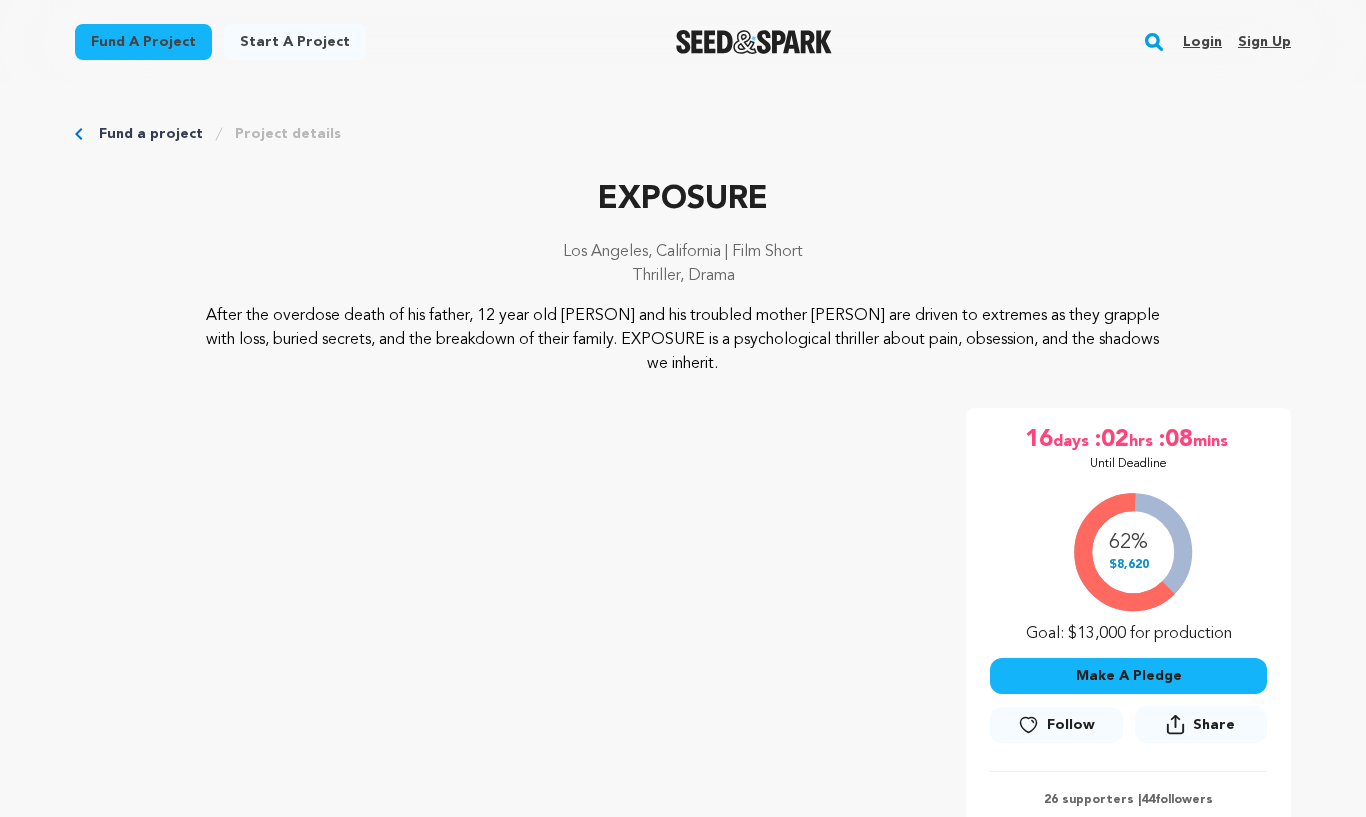 click on "Make A Pledge" at bounding box center [1128, 676] 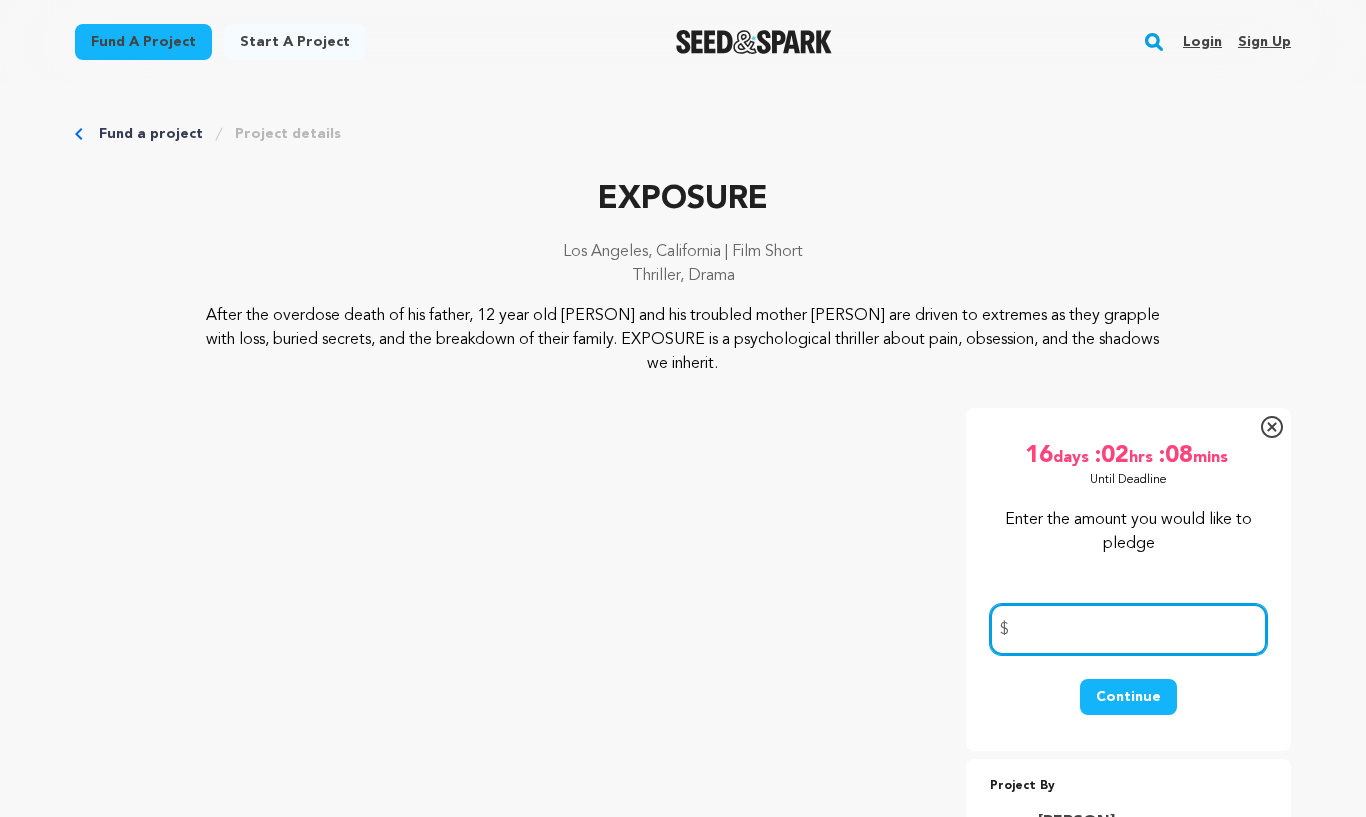 type on "1" 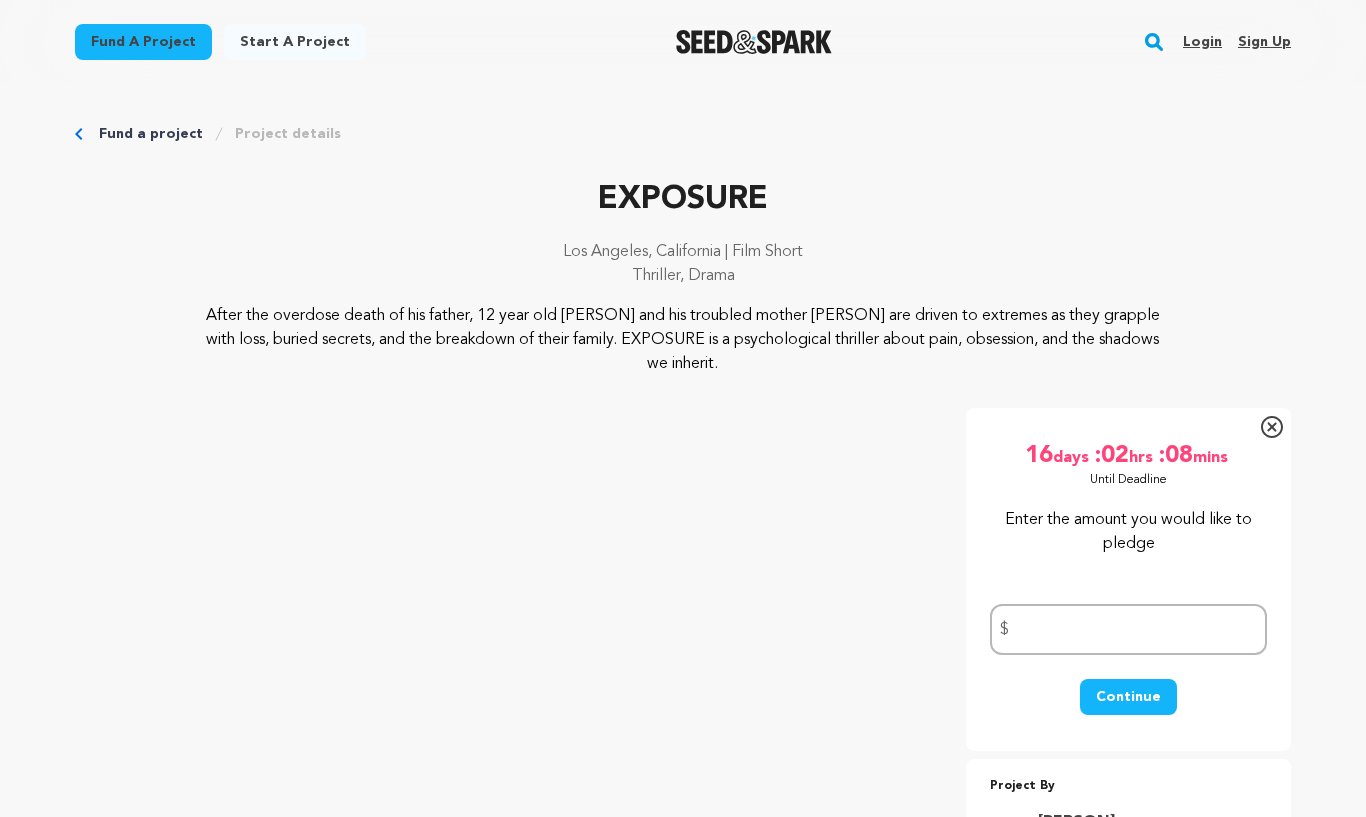 click on "Continue" at bounding box center (1128, 697) 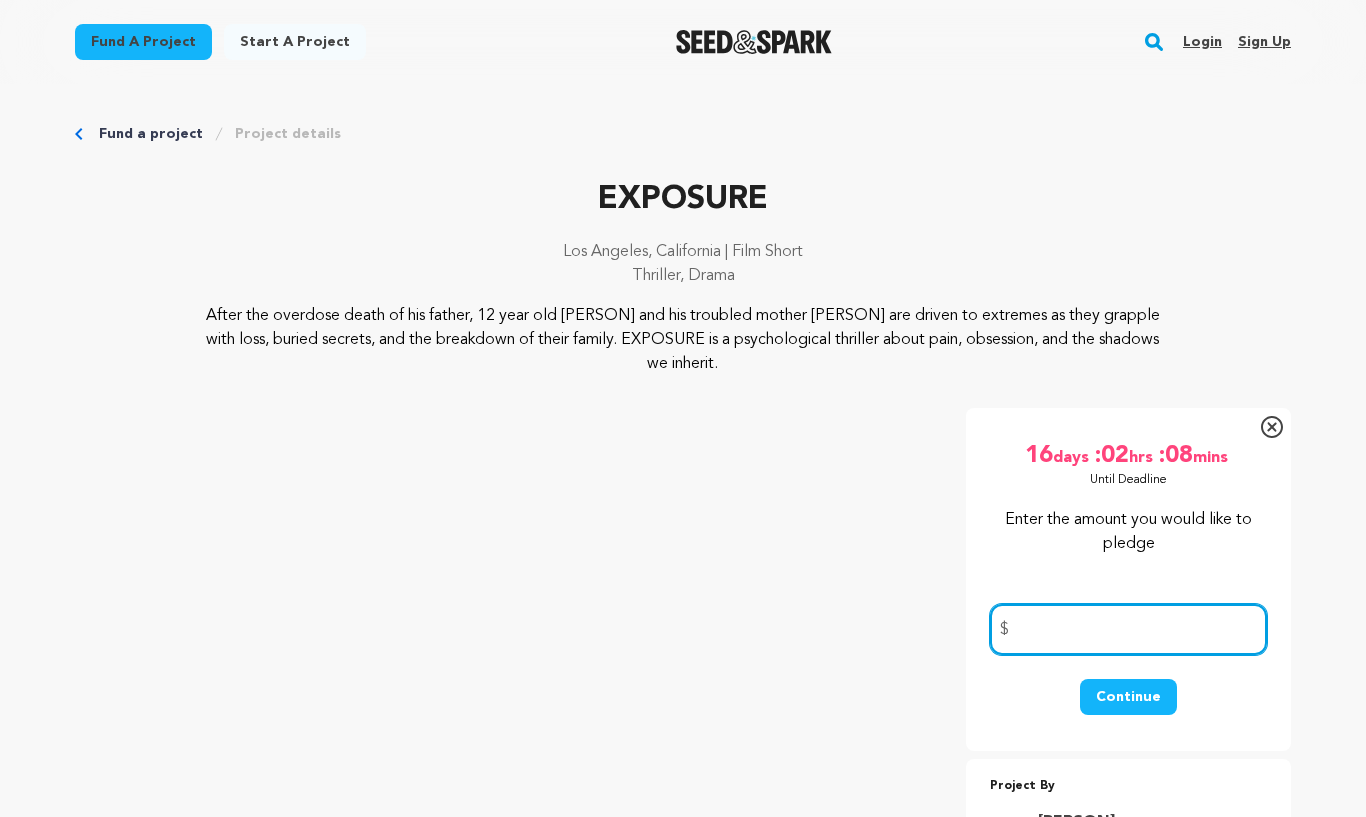 type on "1" 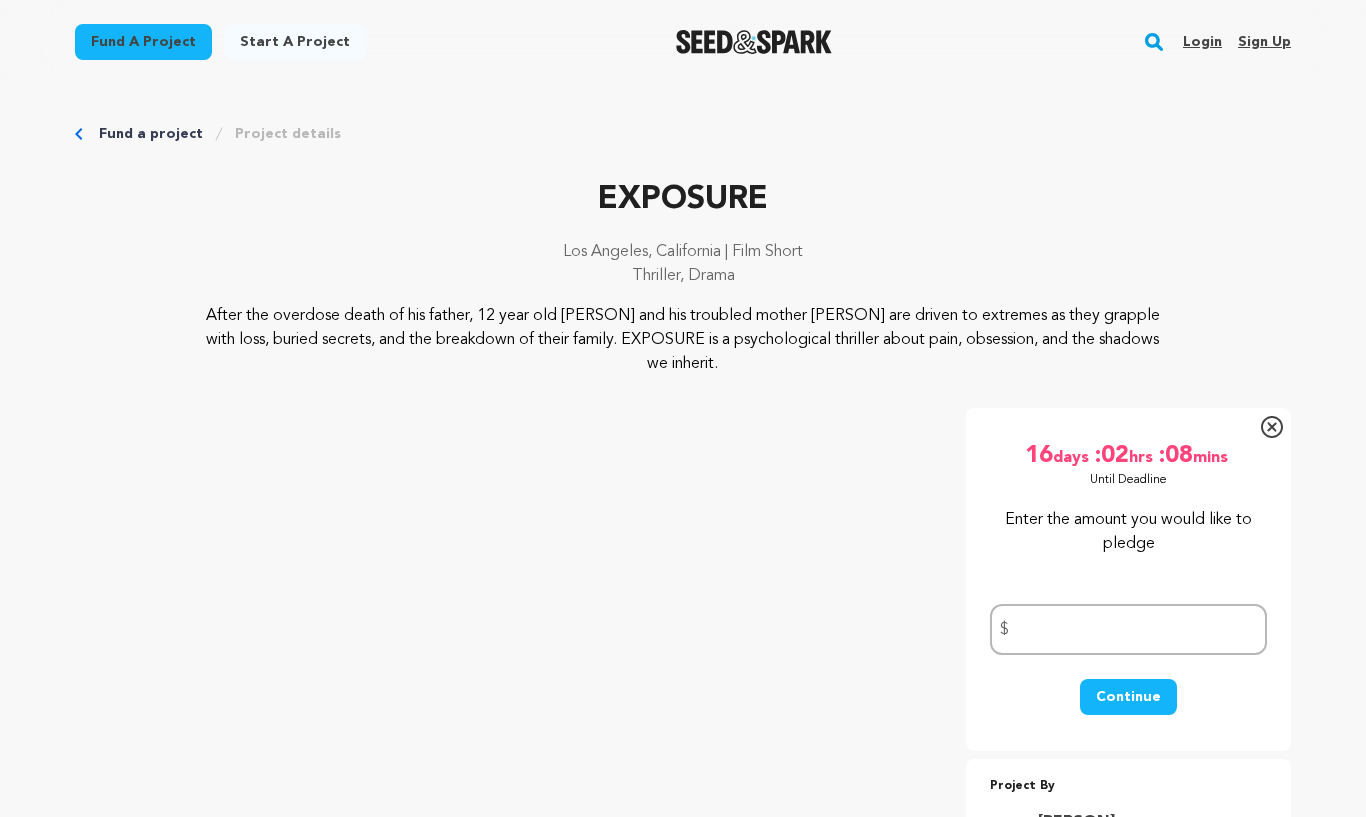 click on "Continue" at bounding box center [1128, 697] 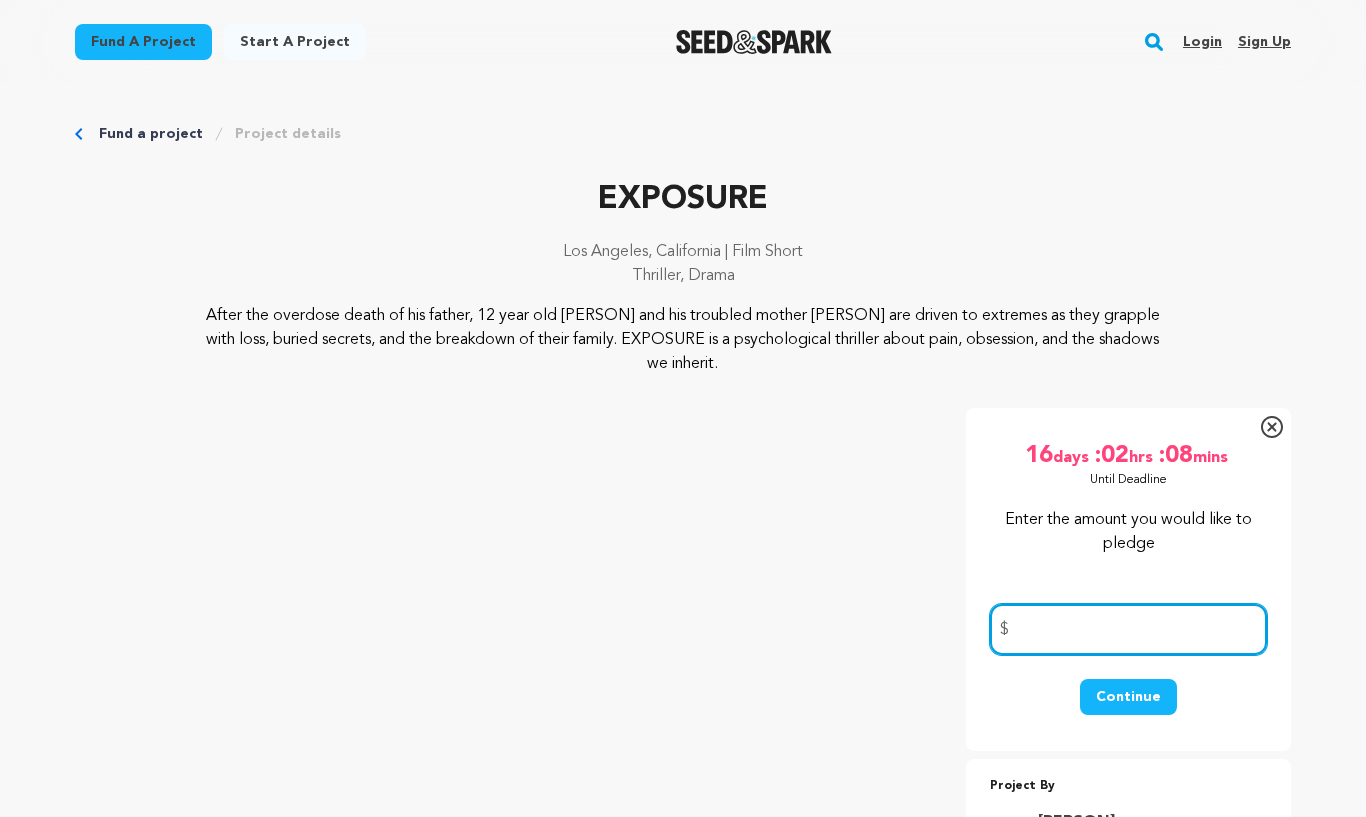 type on "1" 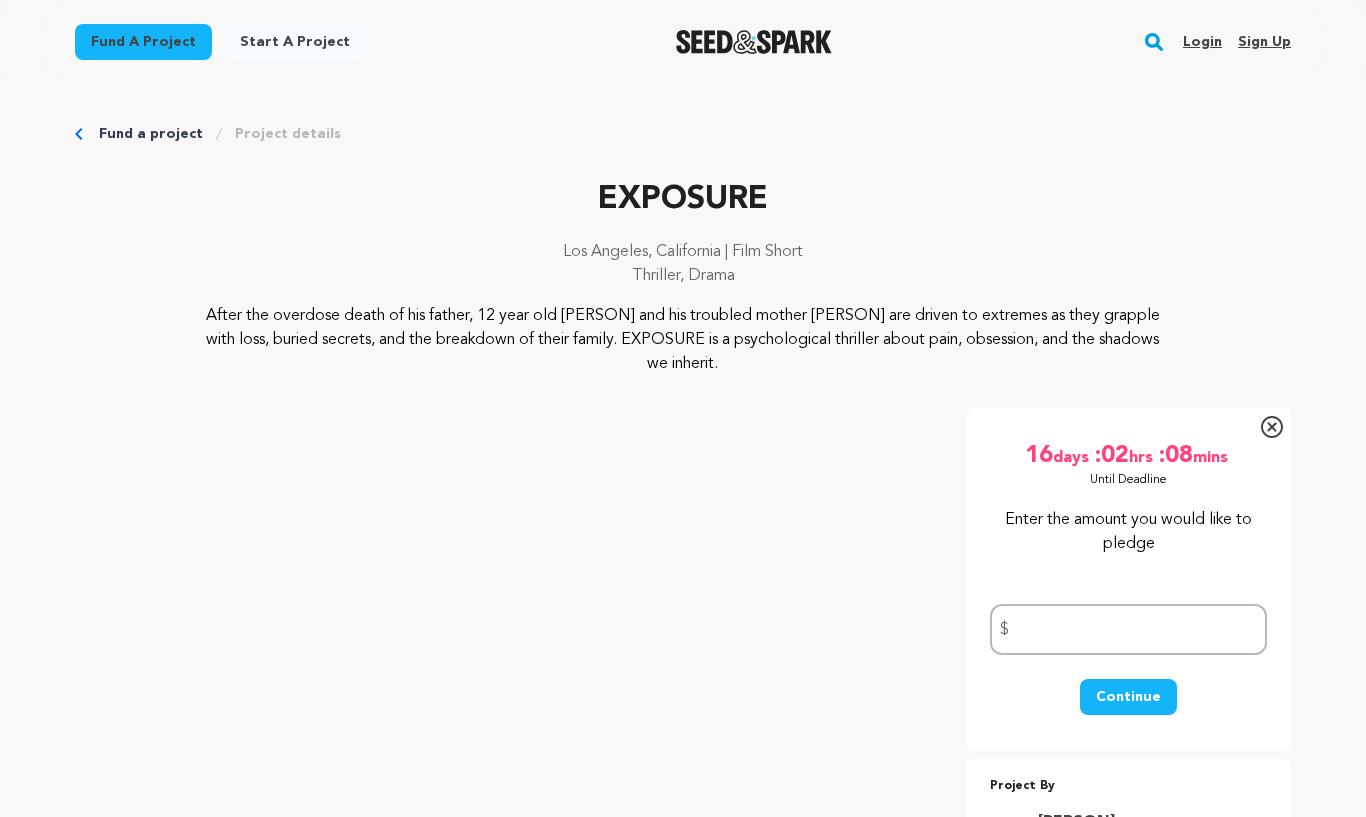 click on "Continue" at bounding box center [1128, 707] 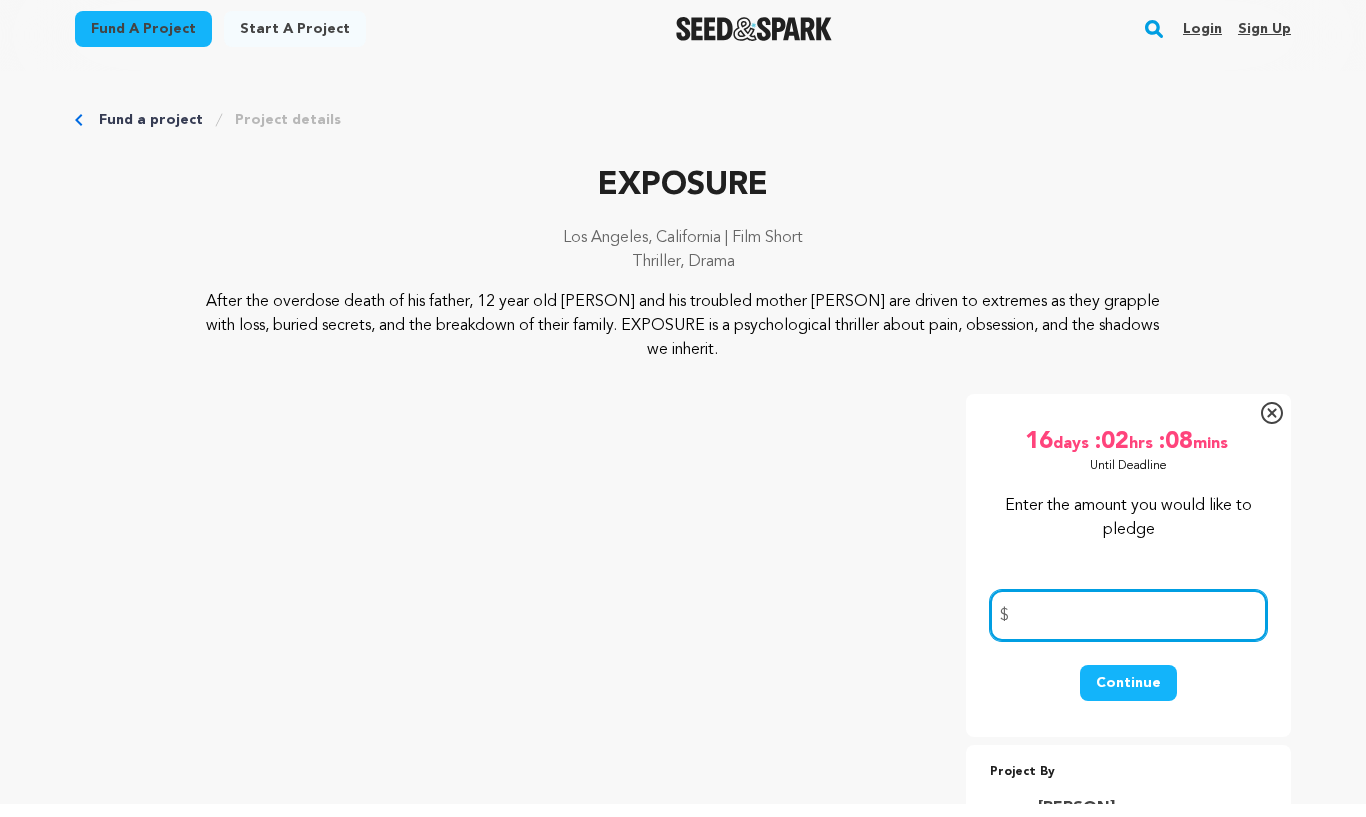 type on "1" 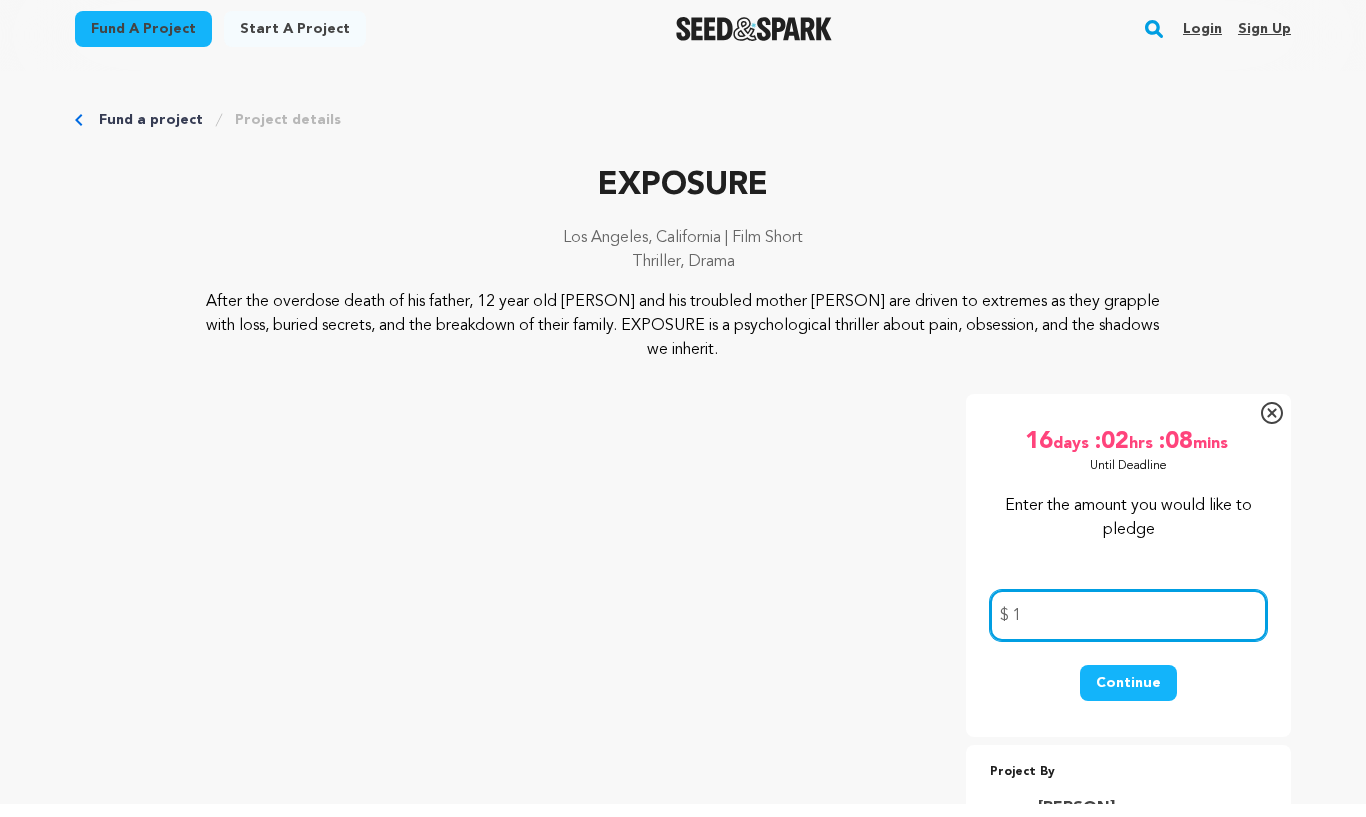 type 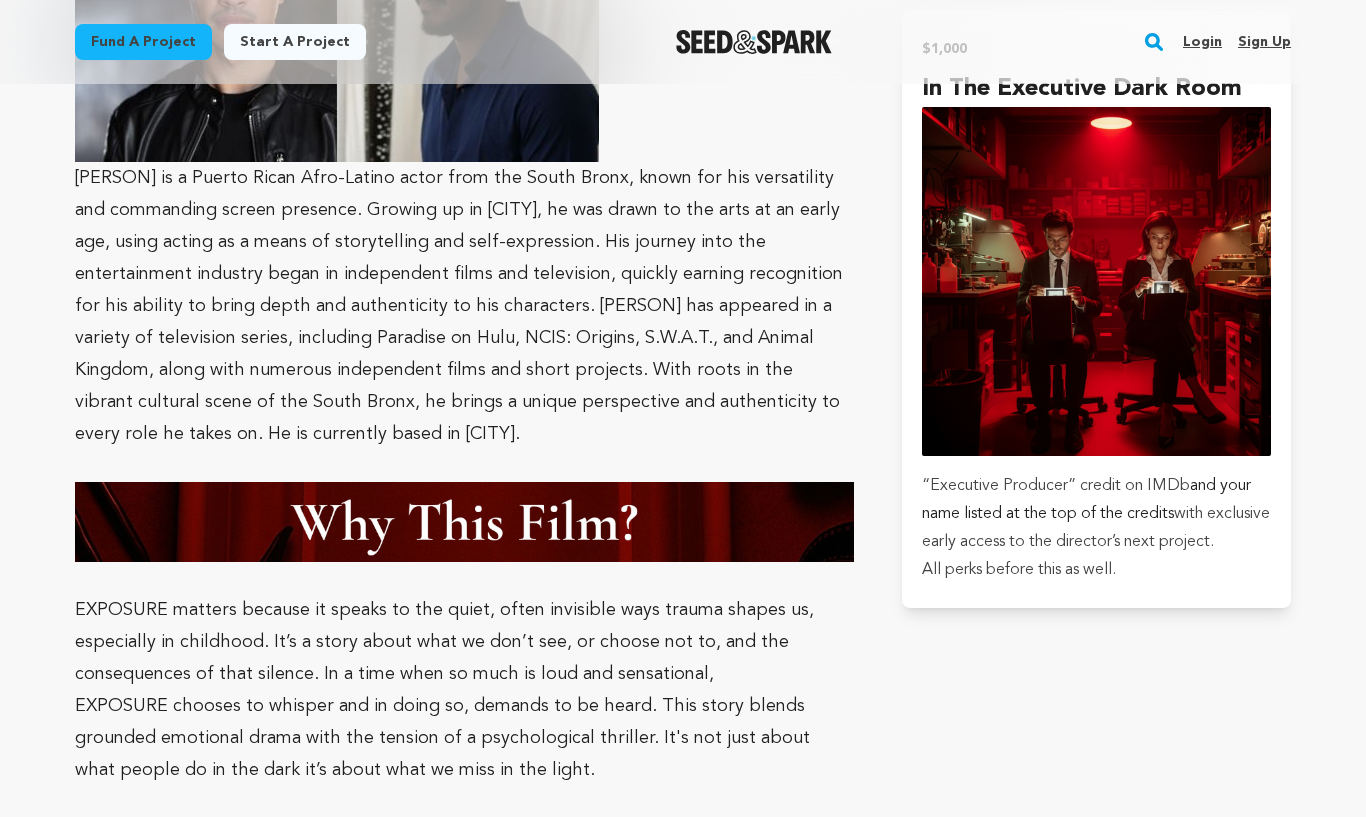 scroll, scrollTop: 5036, scrollLeft: 0, axis: vertical 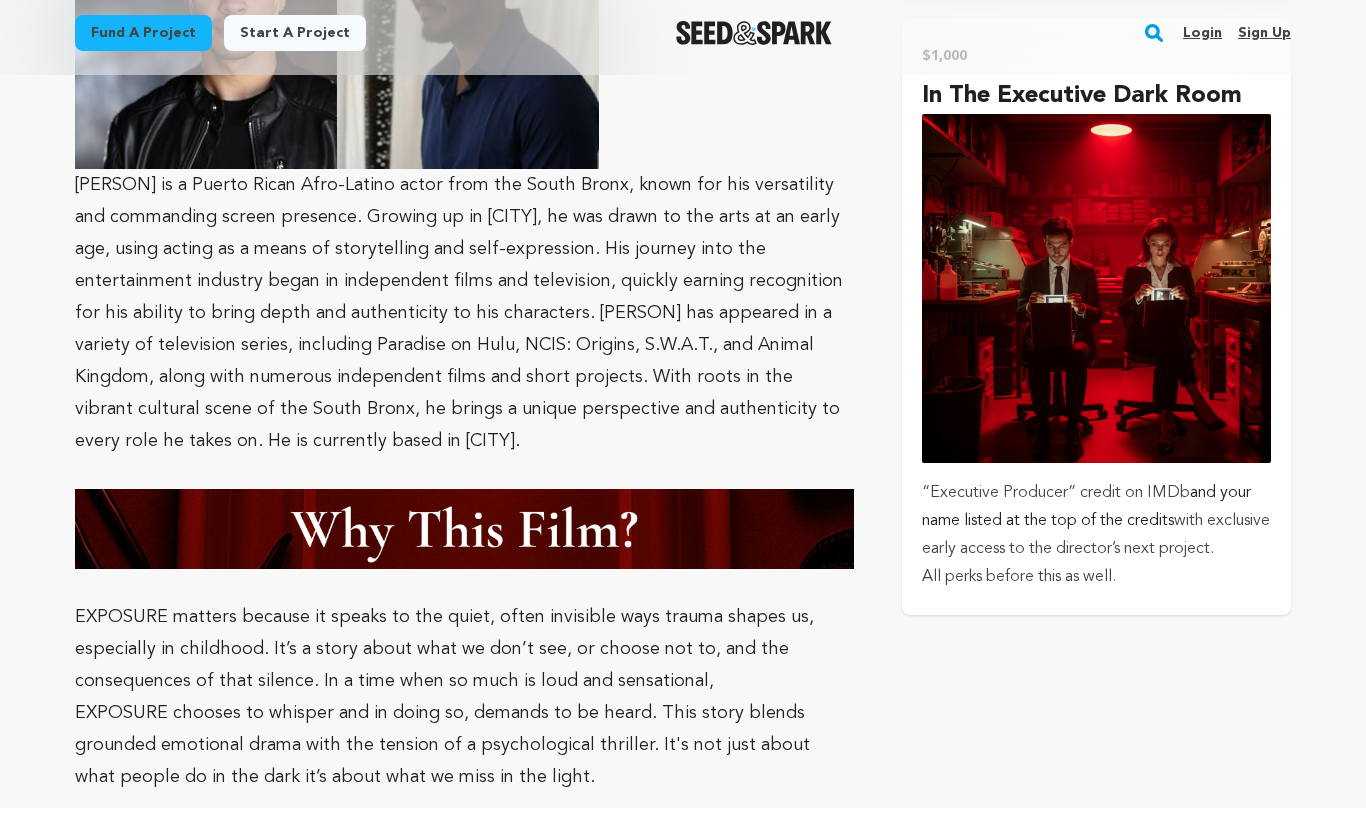 click at bounding box center [1096, 297] 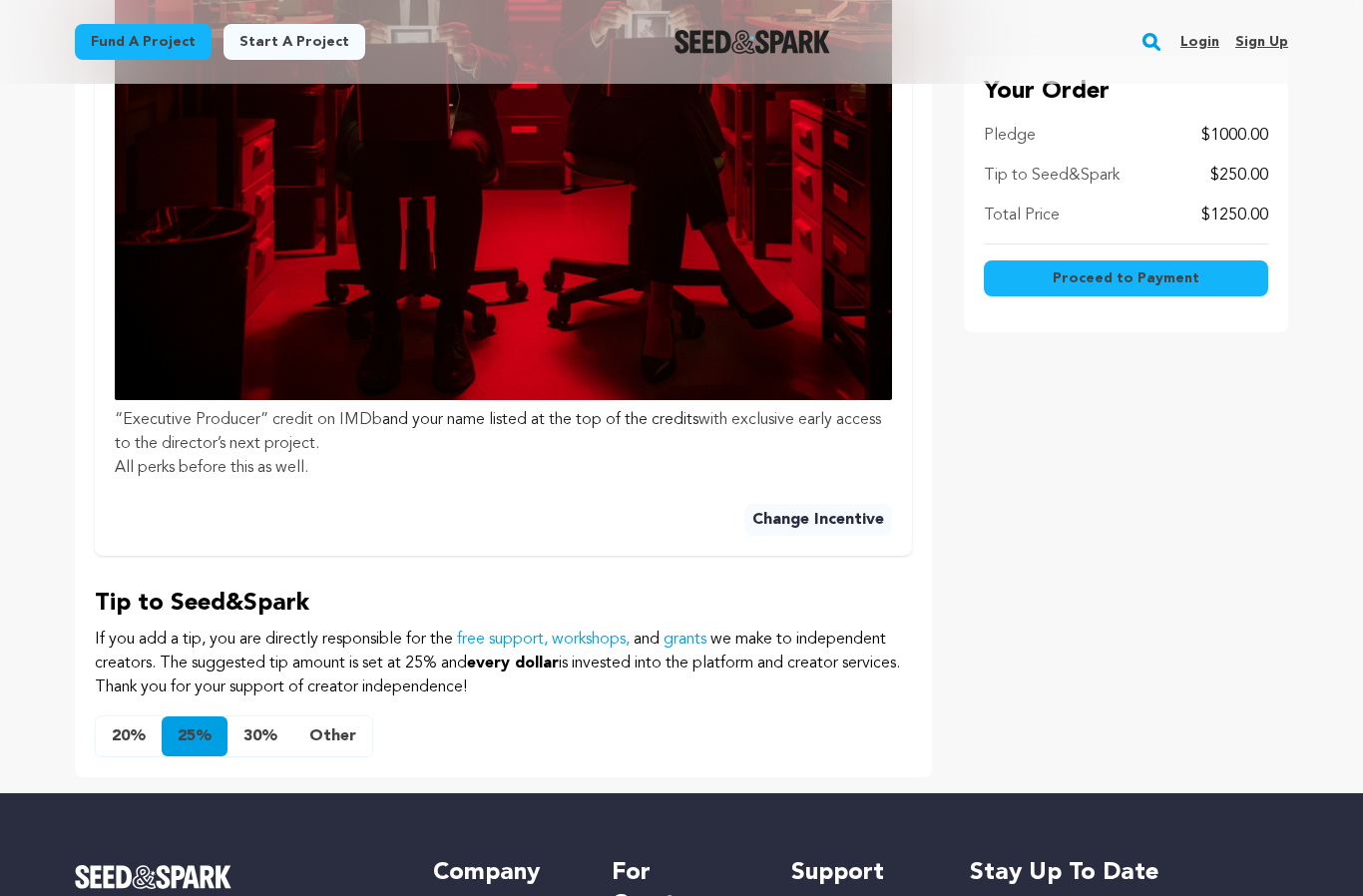 scroll, scrollTop: 1213, scrollLeft: 0, axis: vertical 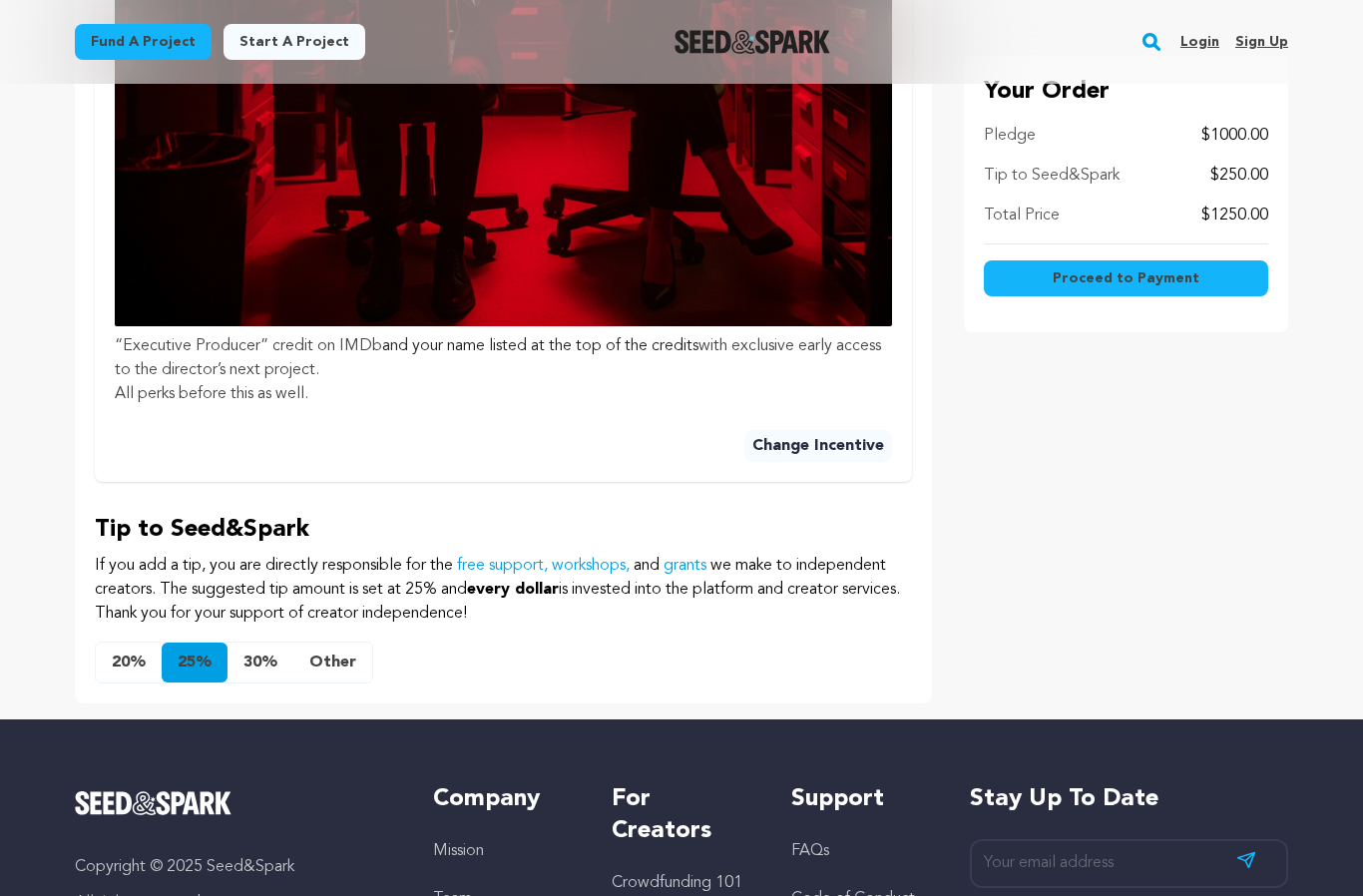 click on "20%" at bounding box center (129, 663) 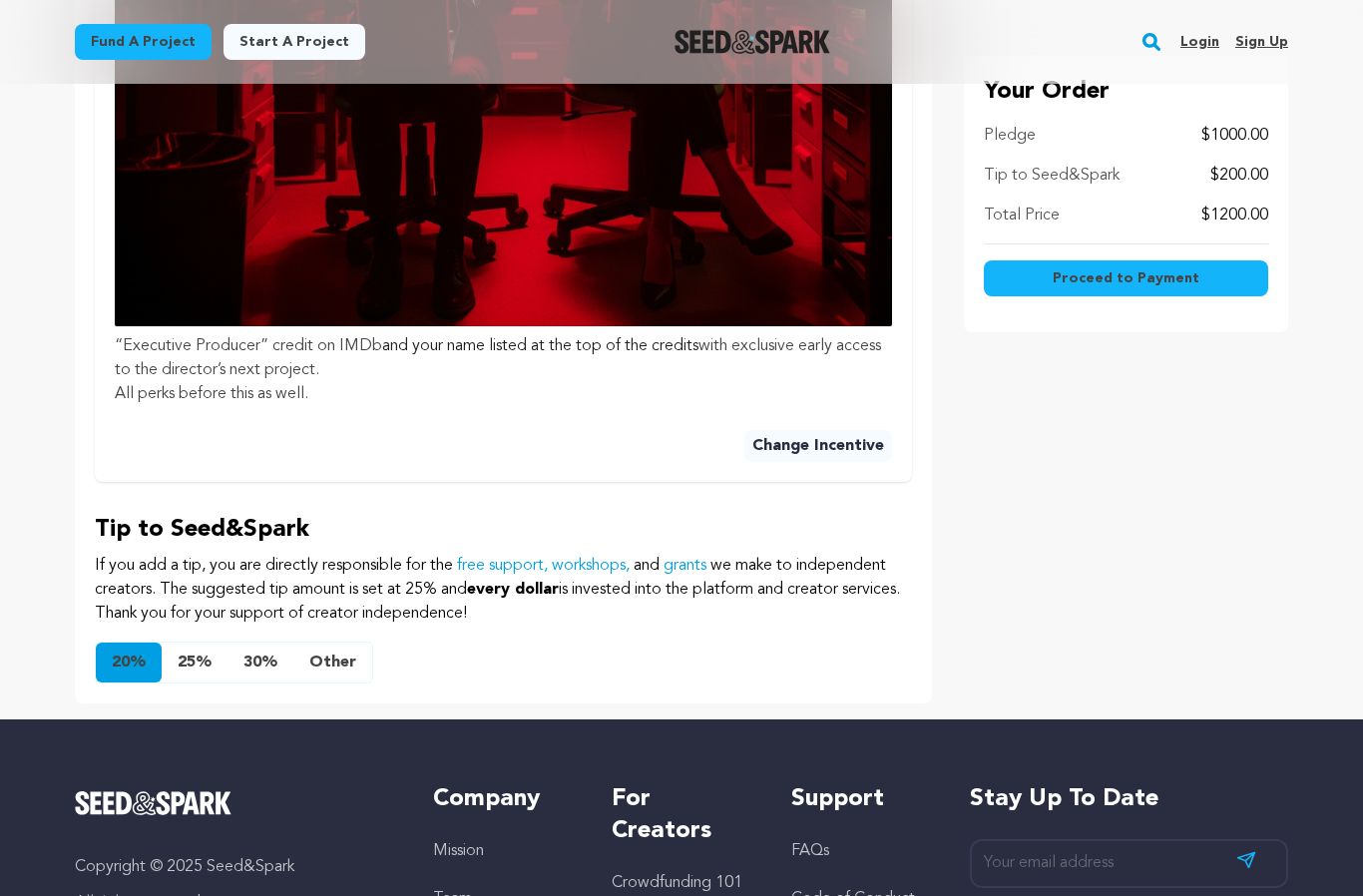 click on "Change
Incentive" at bounding box center (818, 446) 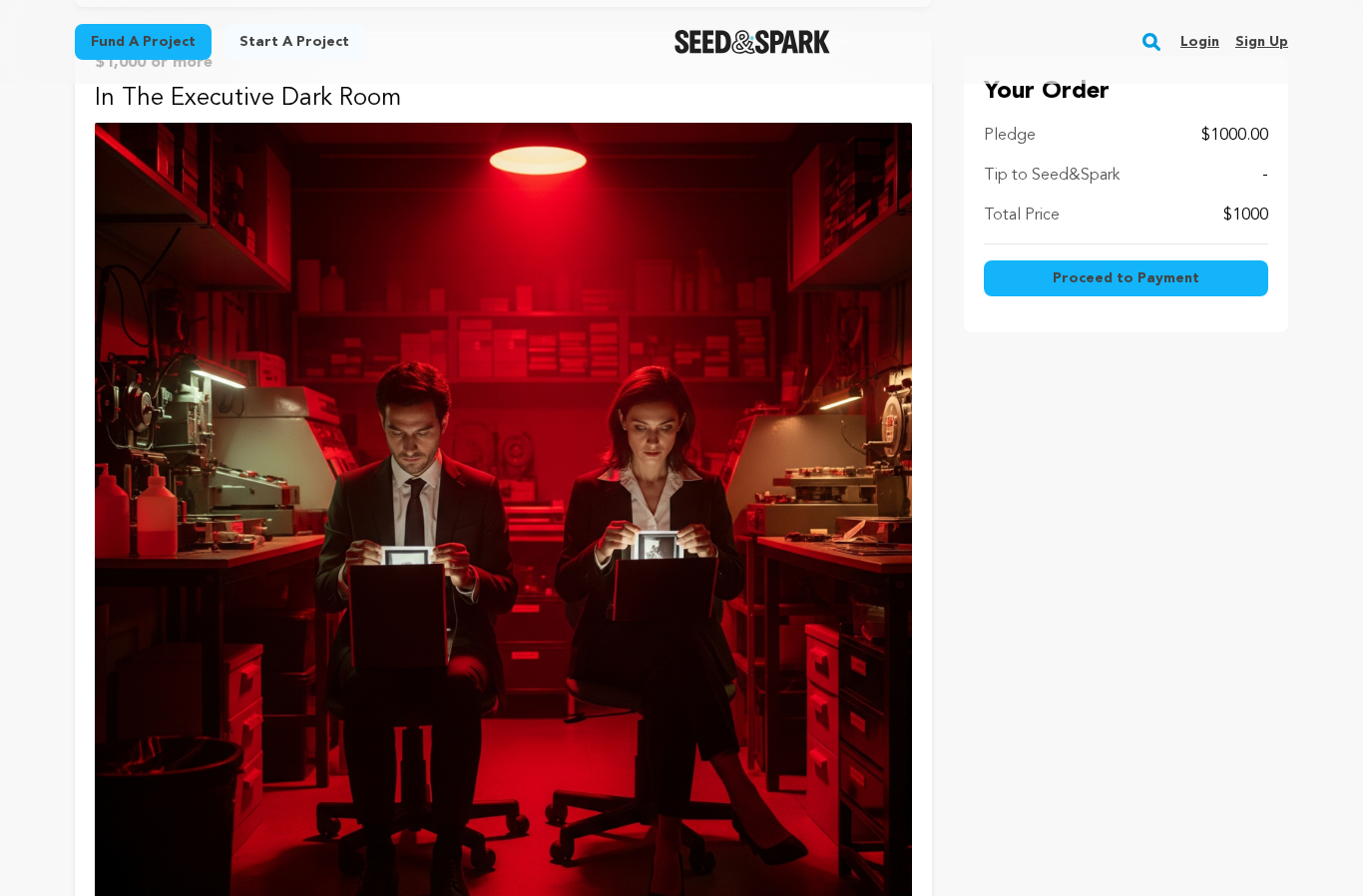 scroll, scrollTop: 6602, scrollLeft: 0, axis: vertical 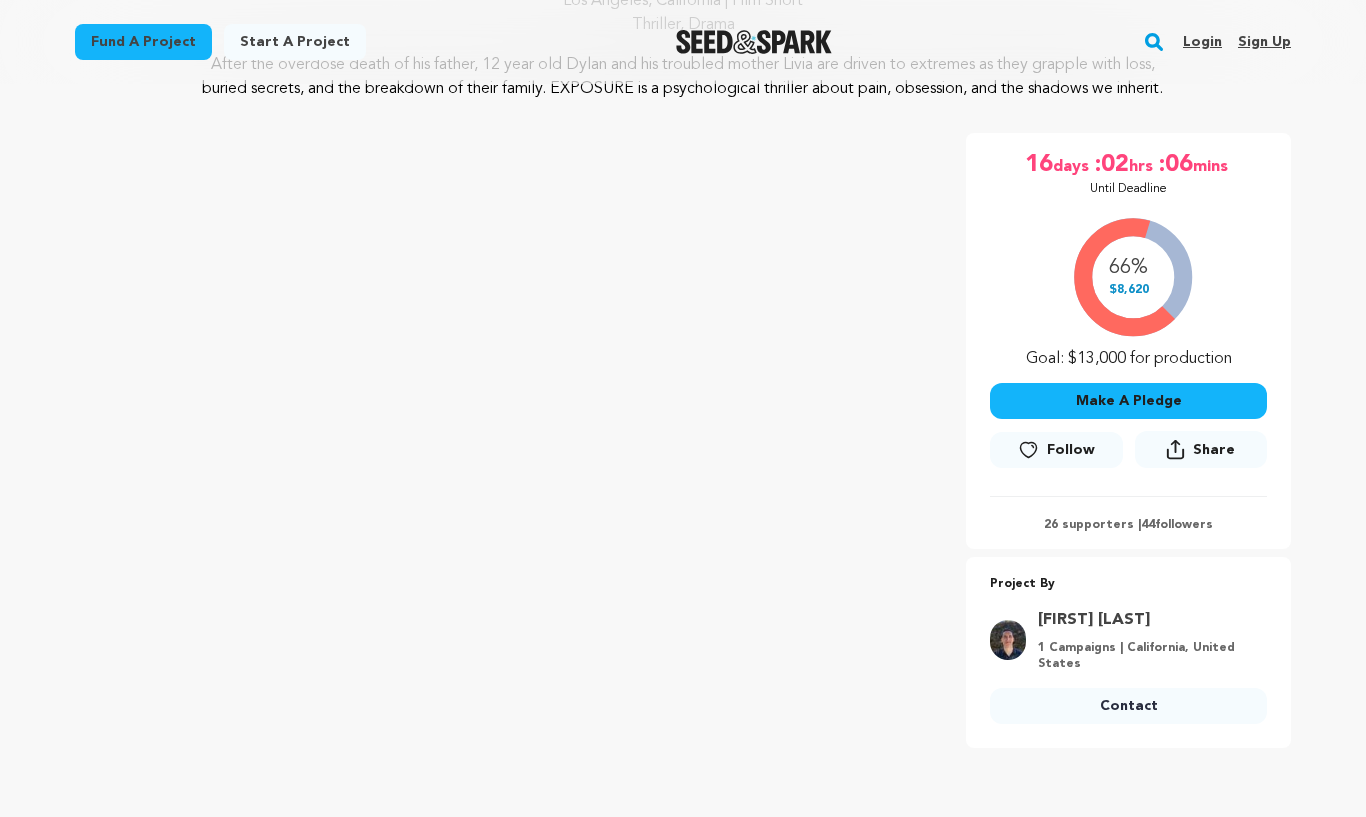 click on "Make A Pledge" at bounding box center (1128, 402) 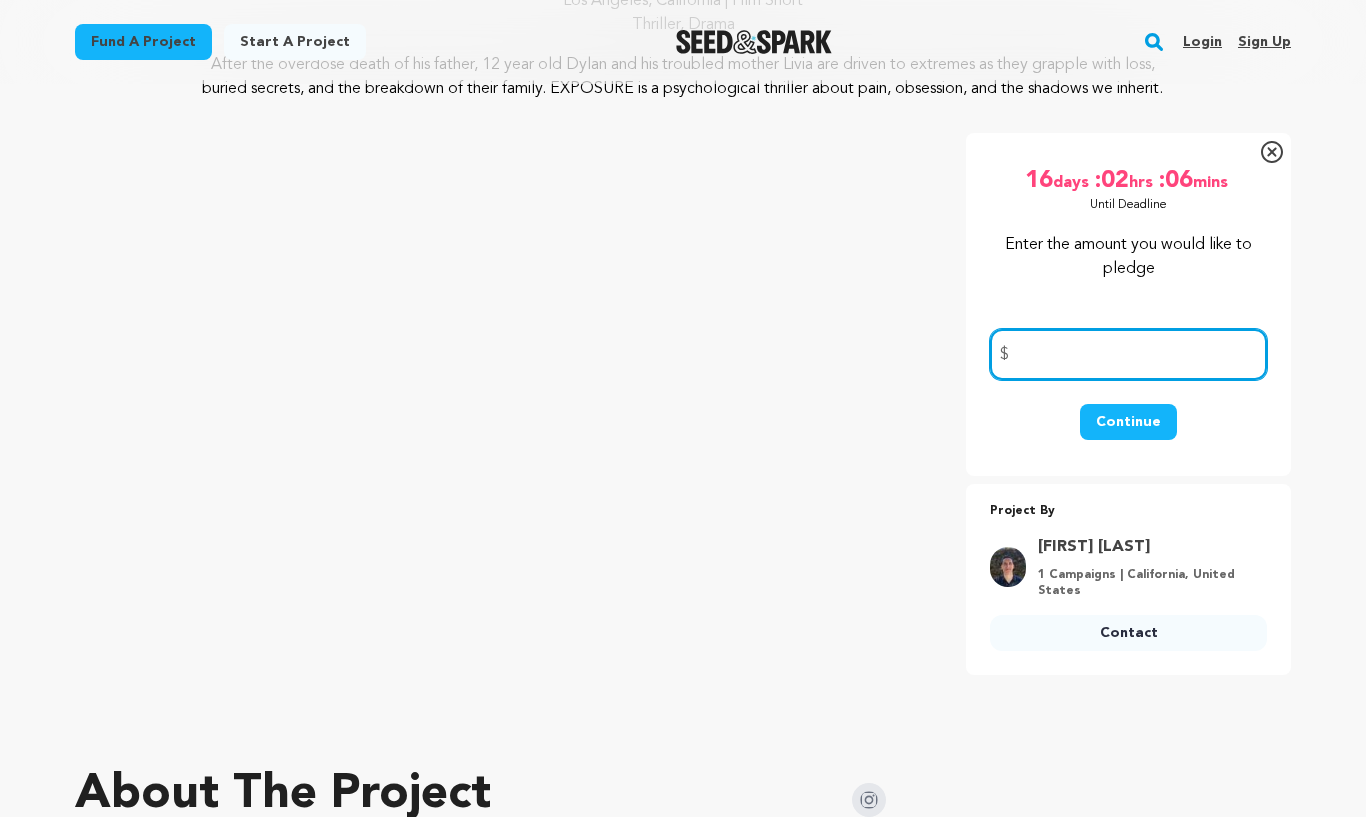 scroll, scrollTop: 250, scrollLeft: 0, axis: vertical 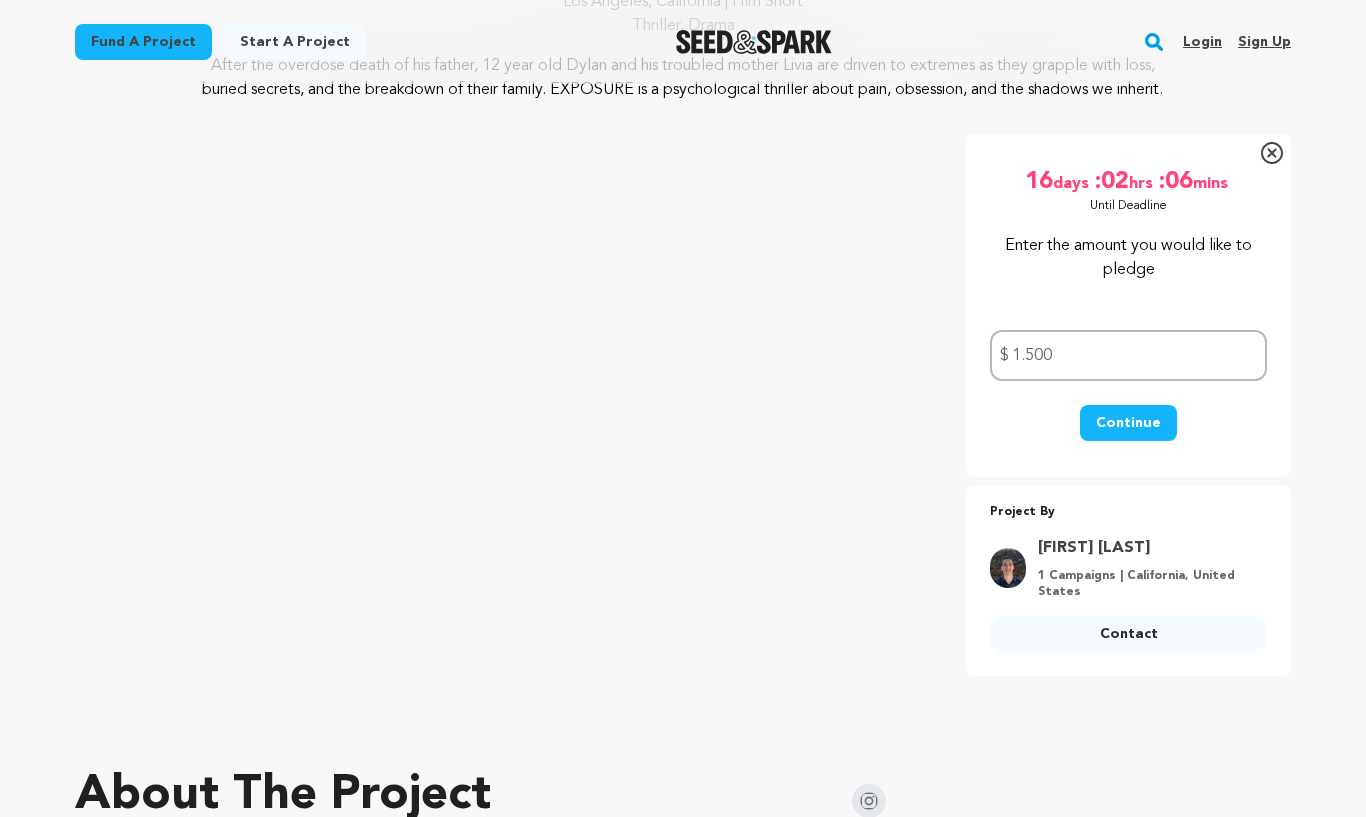 click on "Continue" at bounding box center [1128, 423] 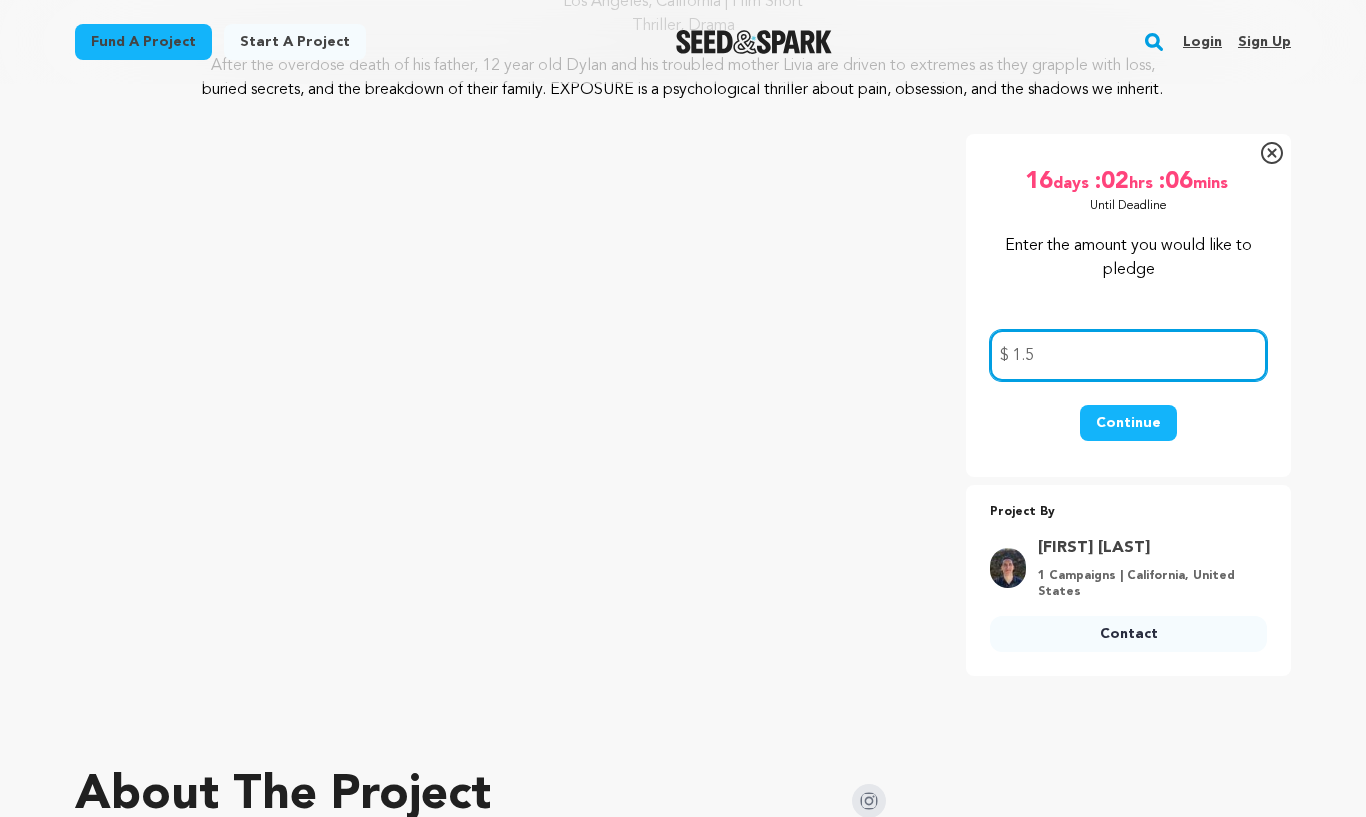type on "1" 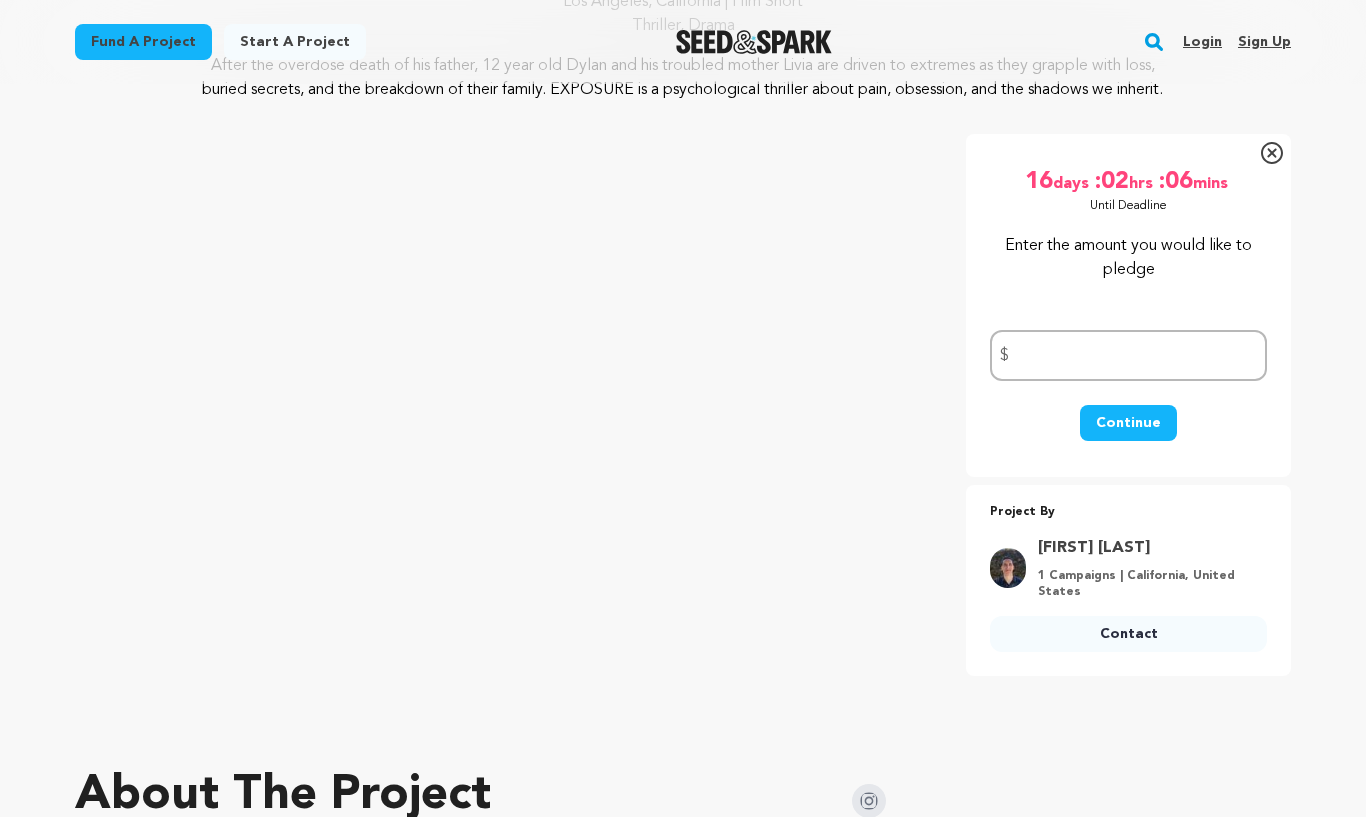 click on "Continue" at bounding box center [1128, 423] 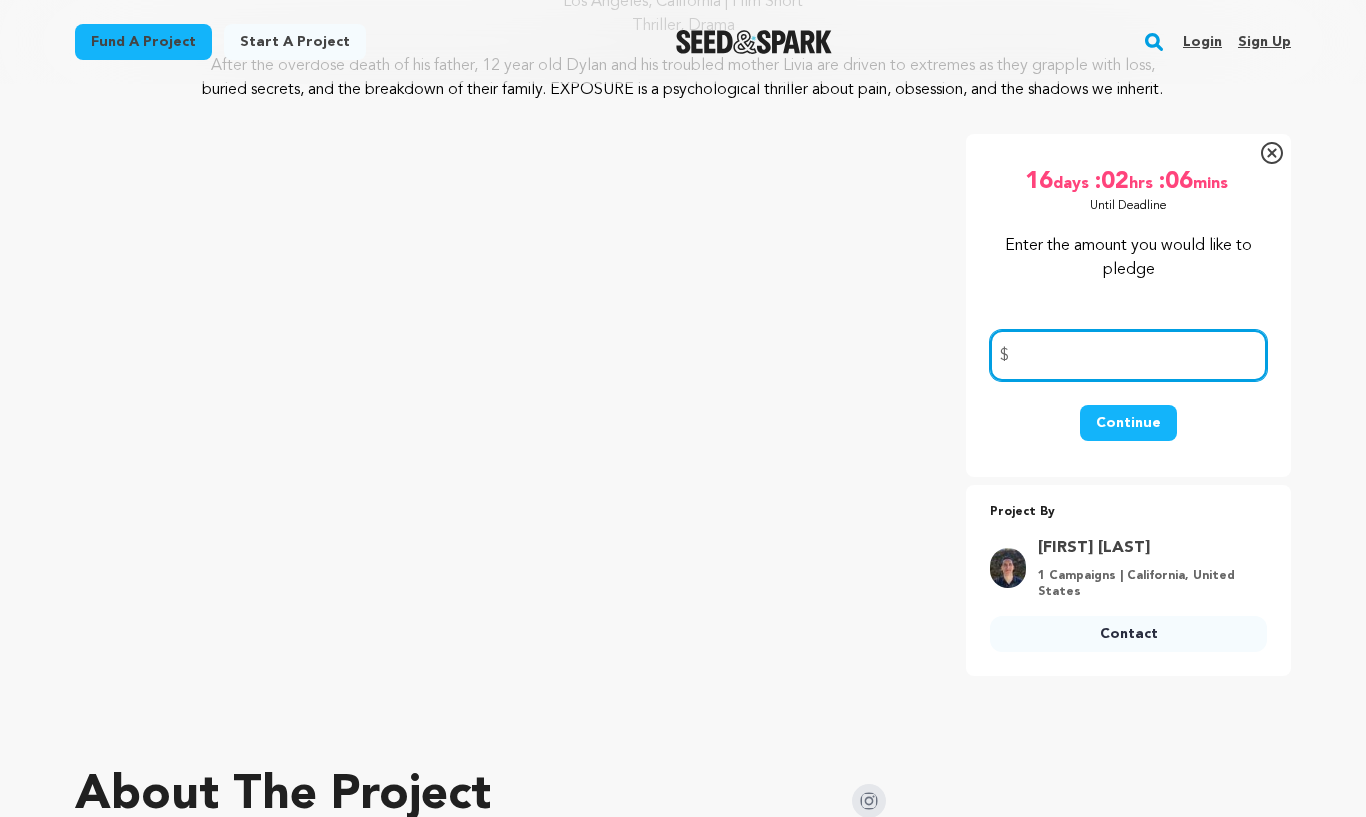 type on "1" 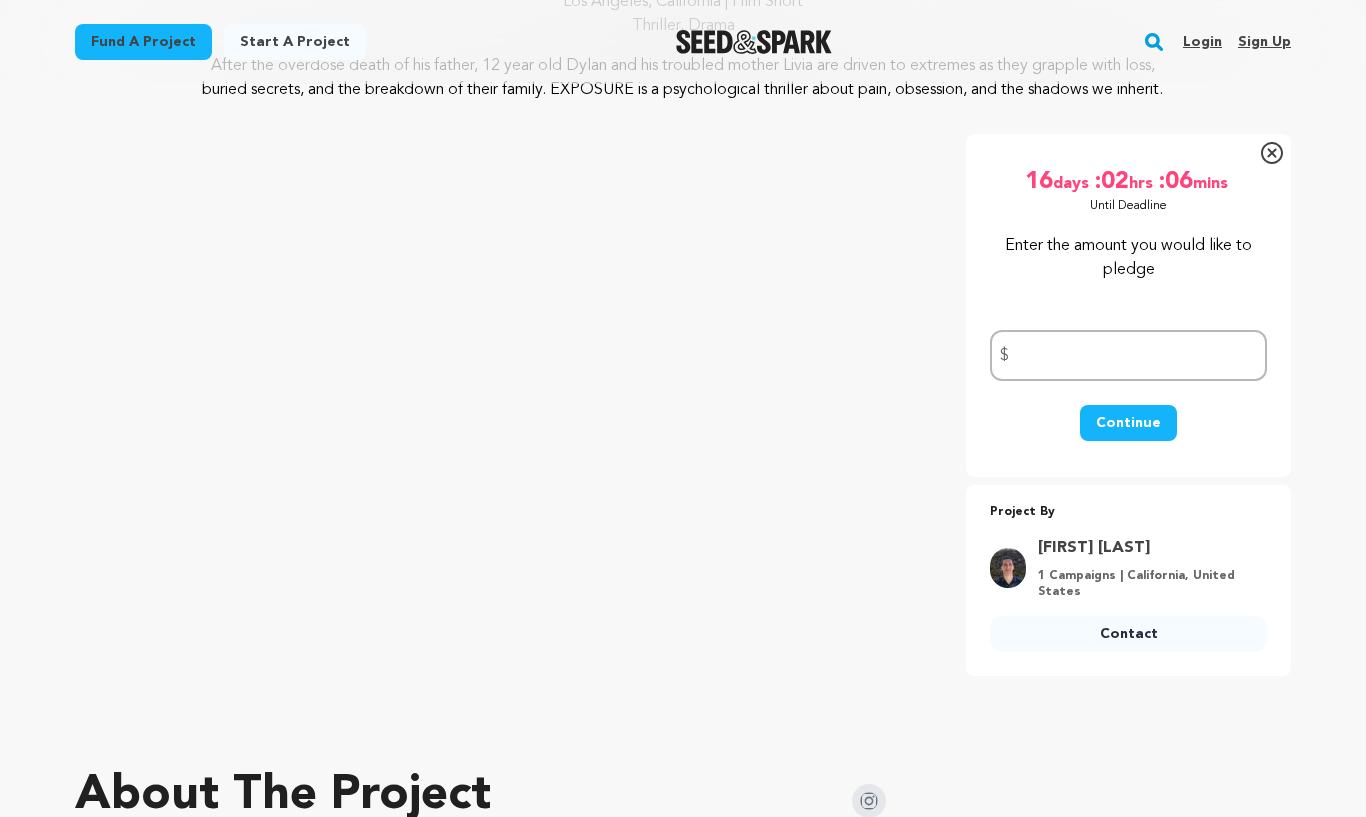 click on "Continue" at bounding box center (1128, 423) 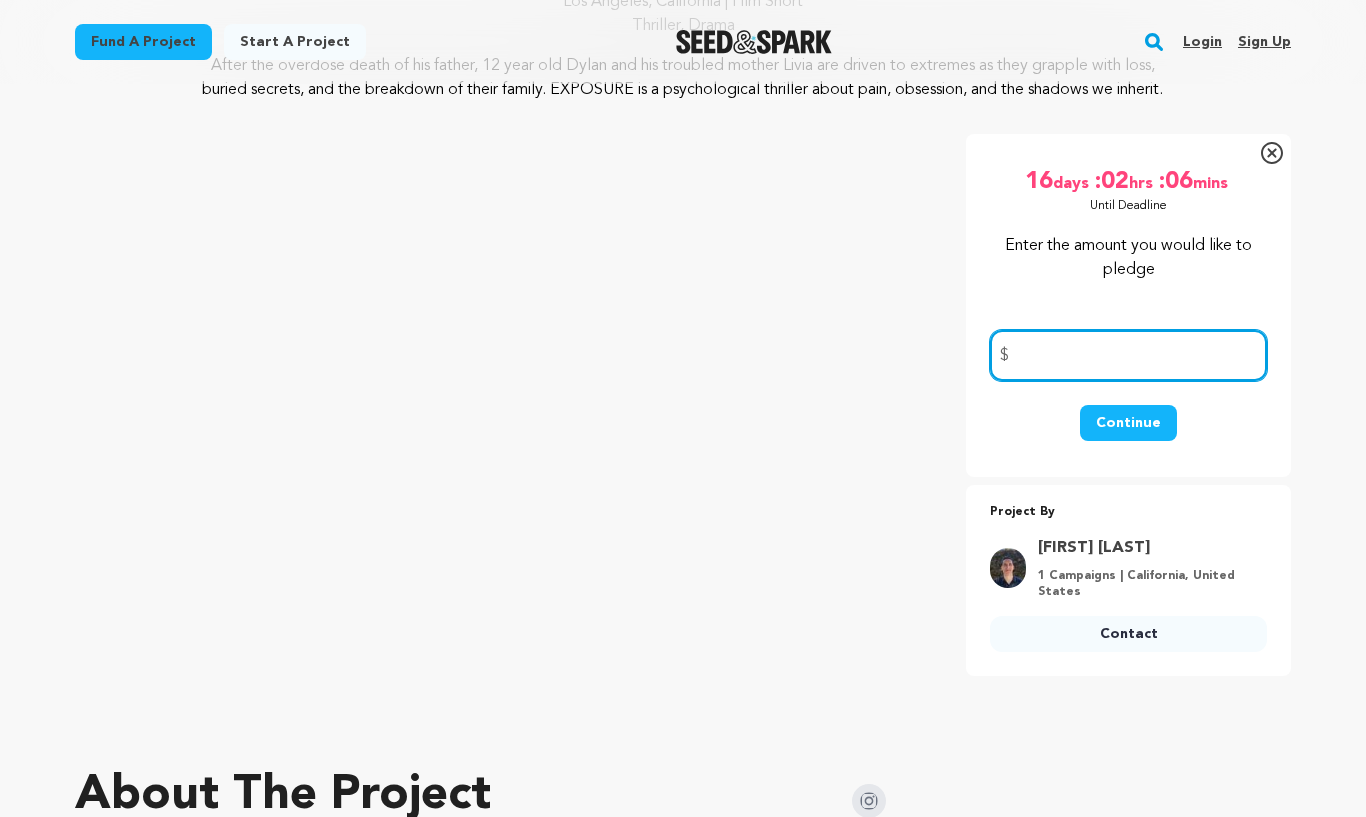 type on "1" 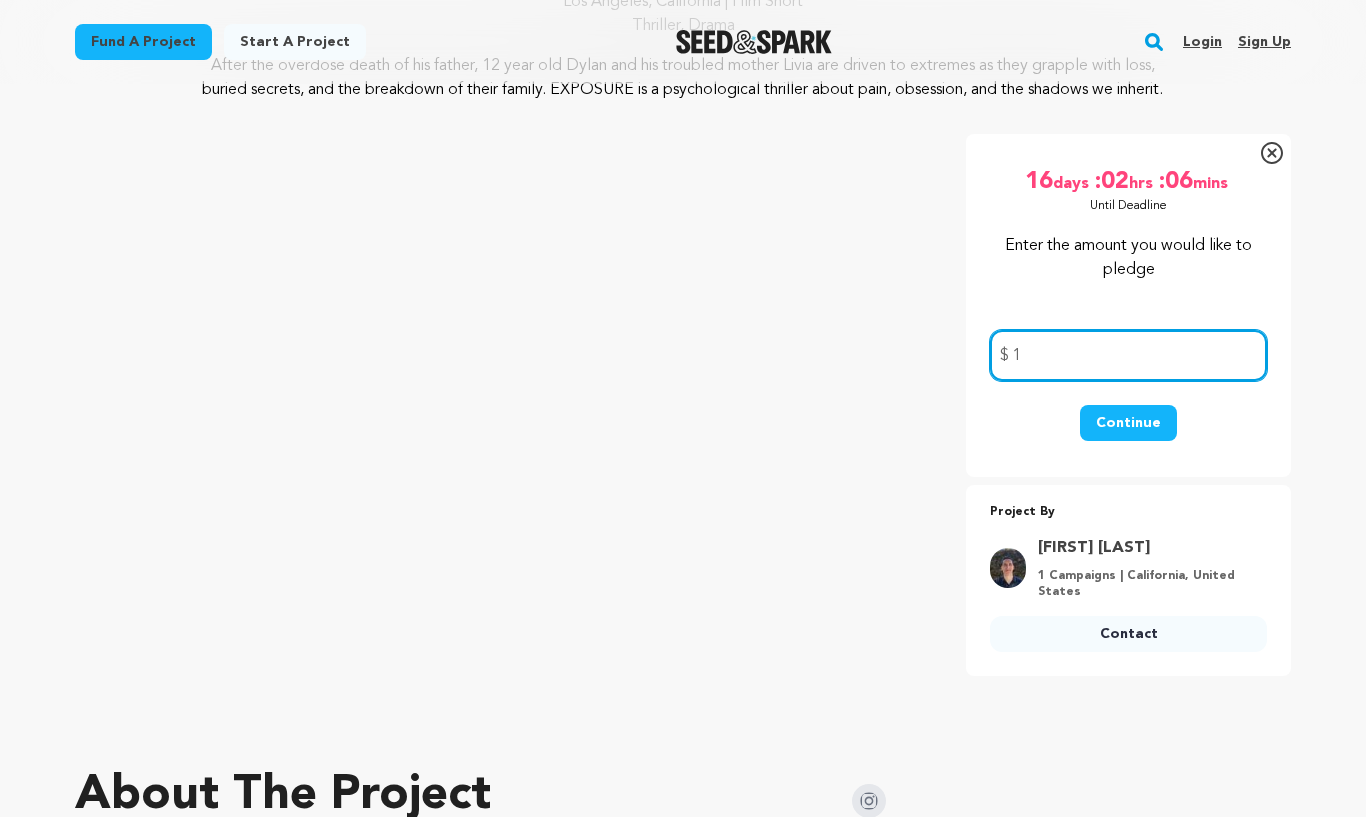 type 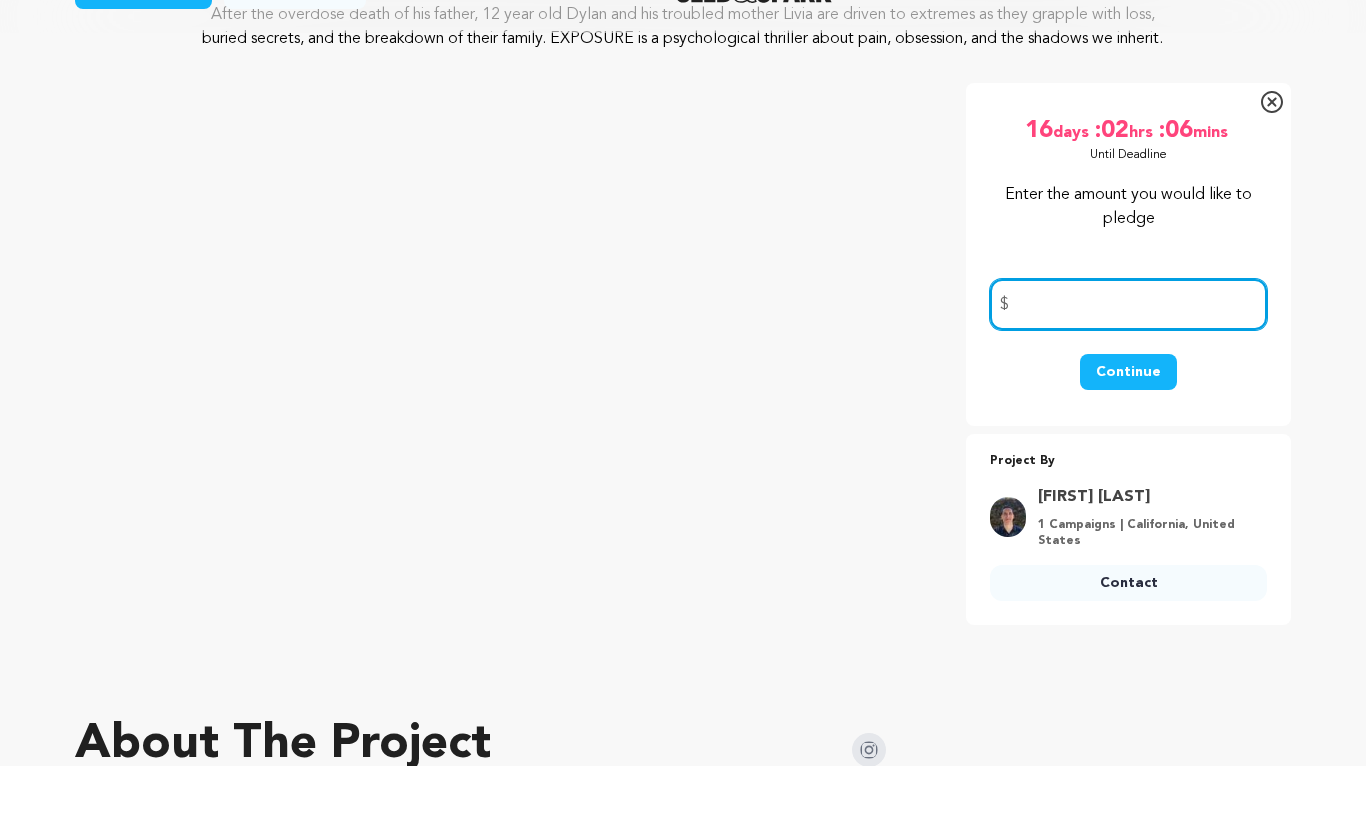 scroll, scrollTop: 396, scrollLeft: 0, axis: vertical 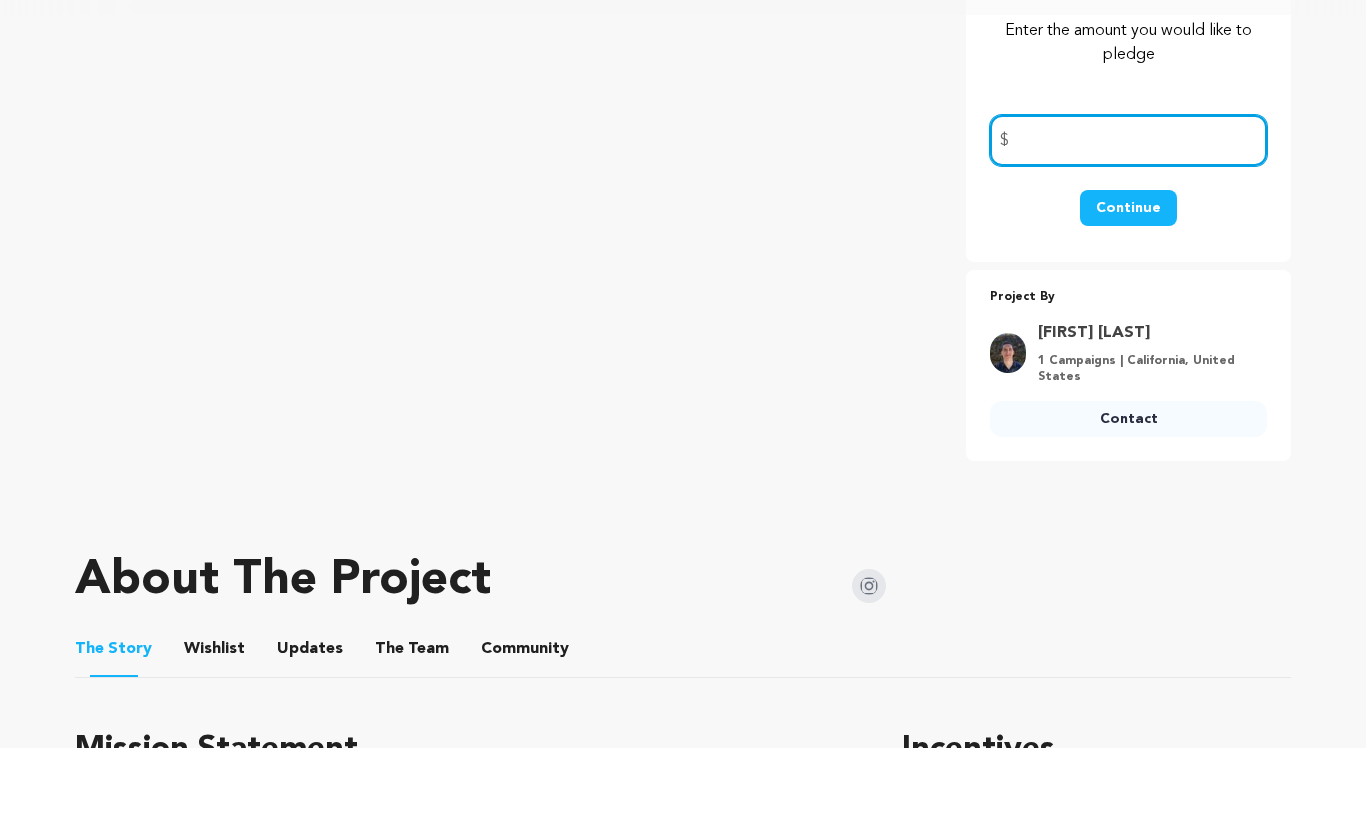 click at bounding box center [1128, 209] 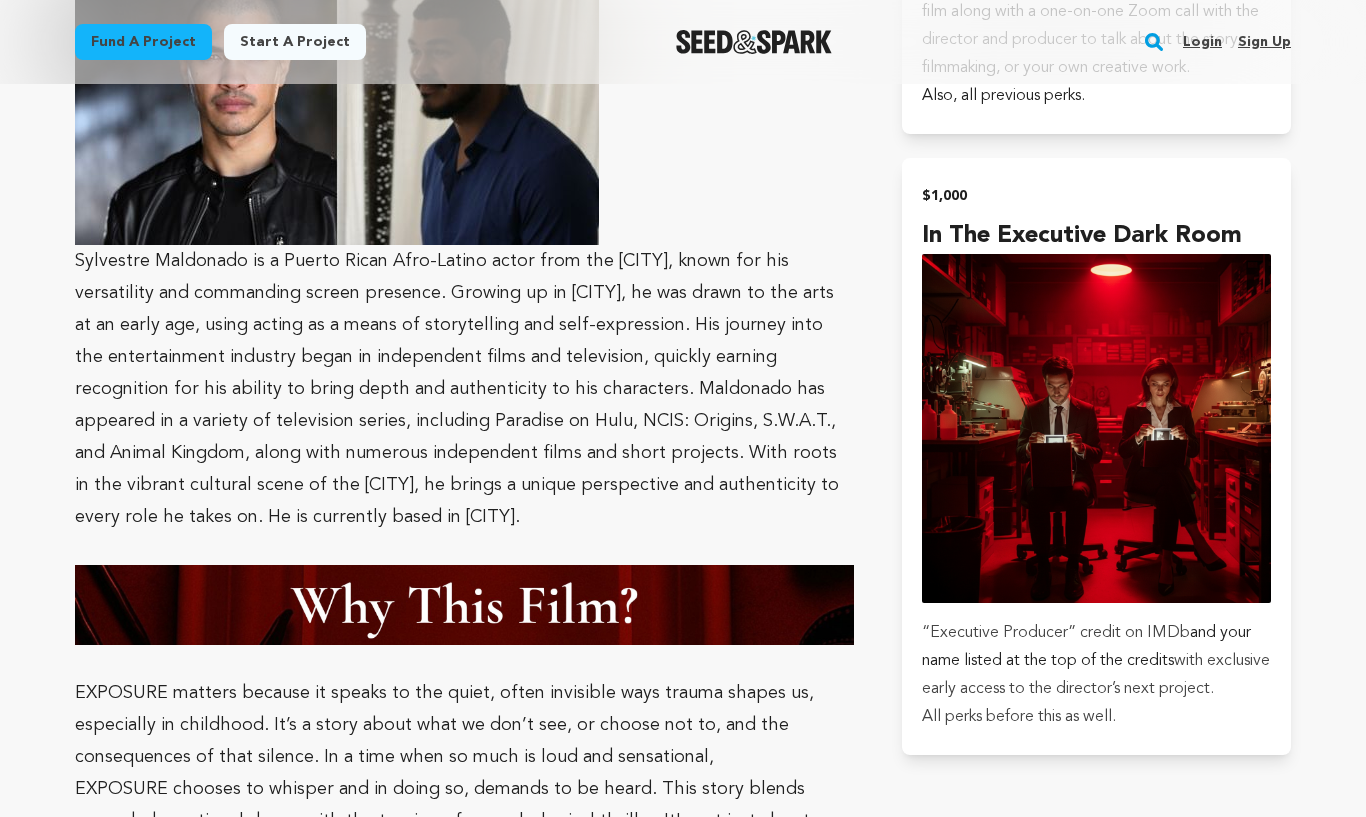 scroll, scrollTop: 4808, scrollLeft: 0, axis: vertical 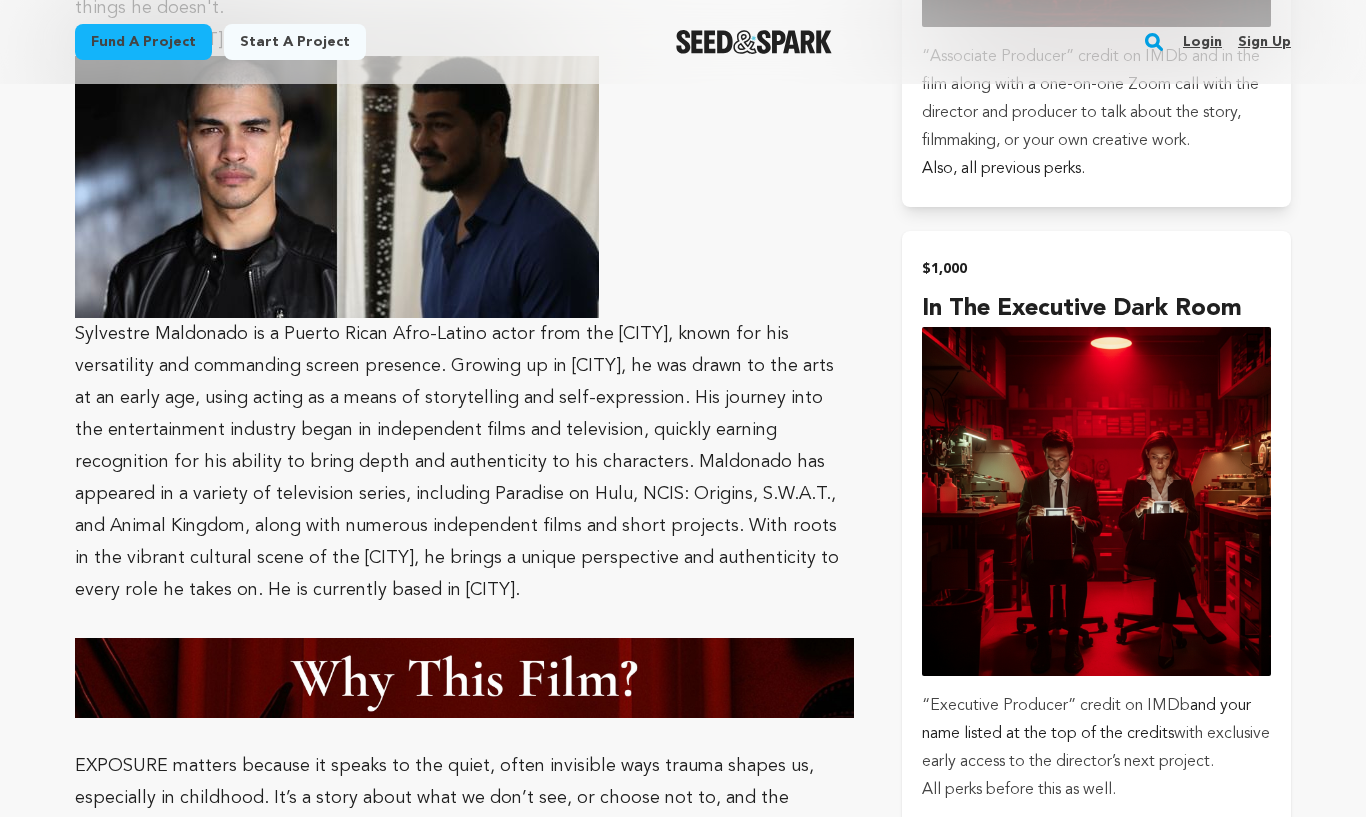 click at bounding box center [1096, 501] 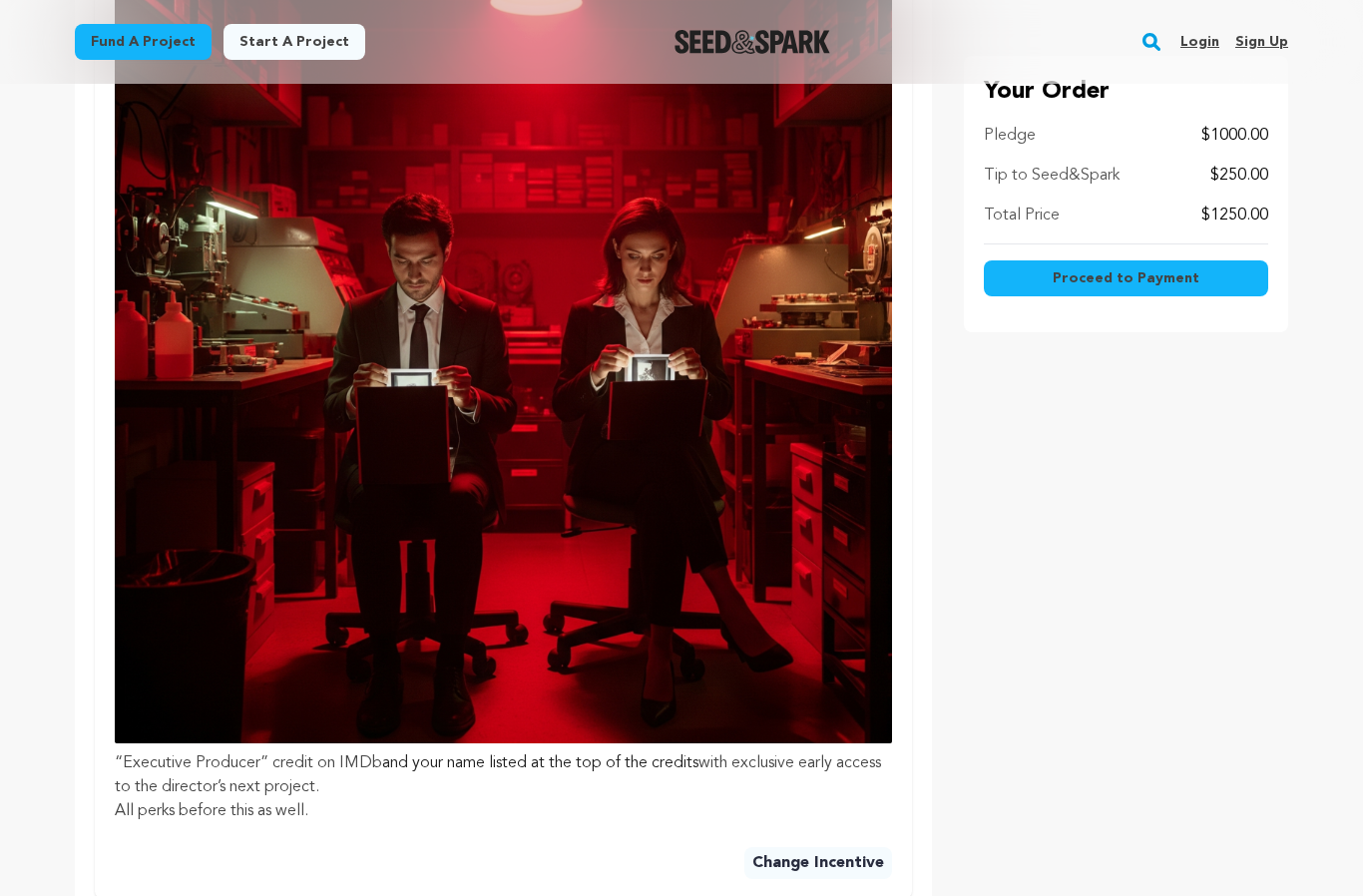 scroll, scrollTop: 1158, scrollLeft: 0, axis: vertical 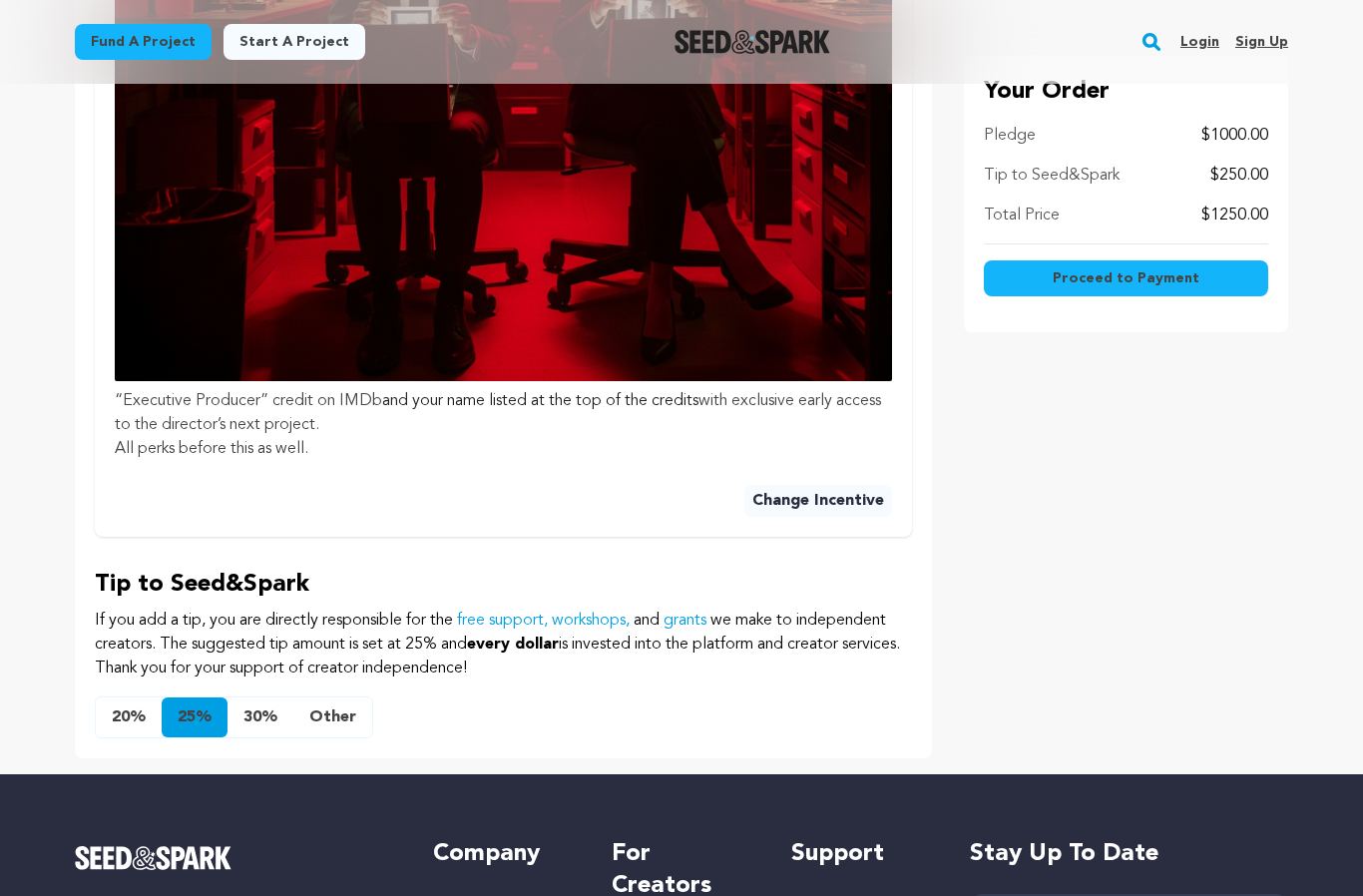 click on "20%" at bounding box center (129, 717) 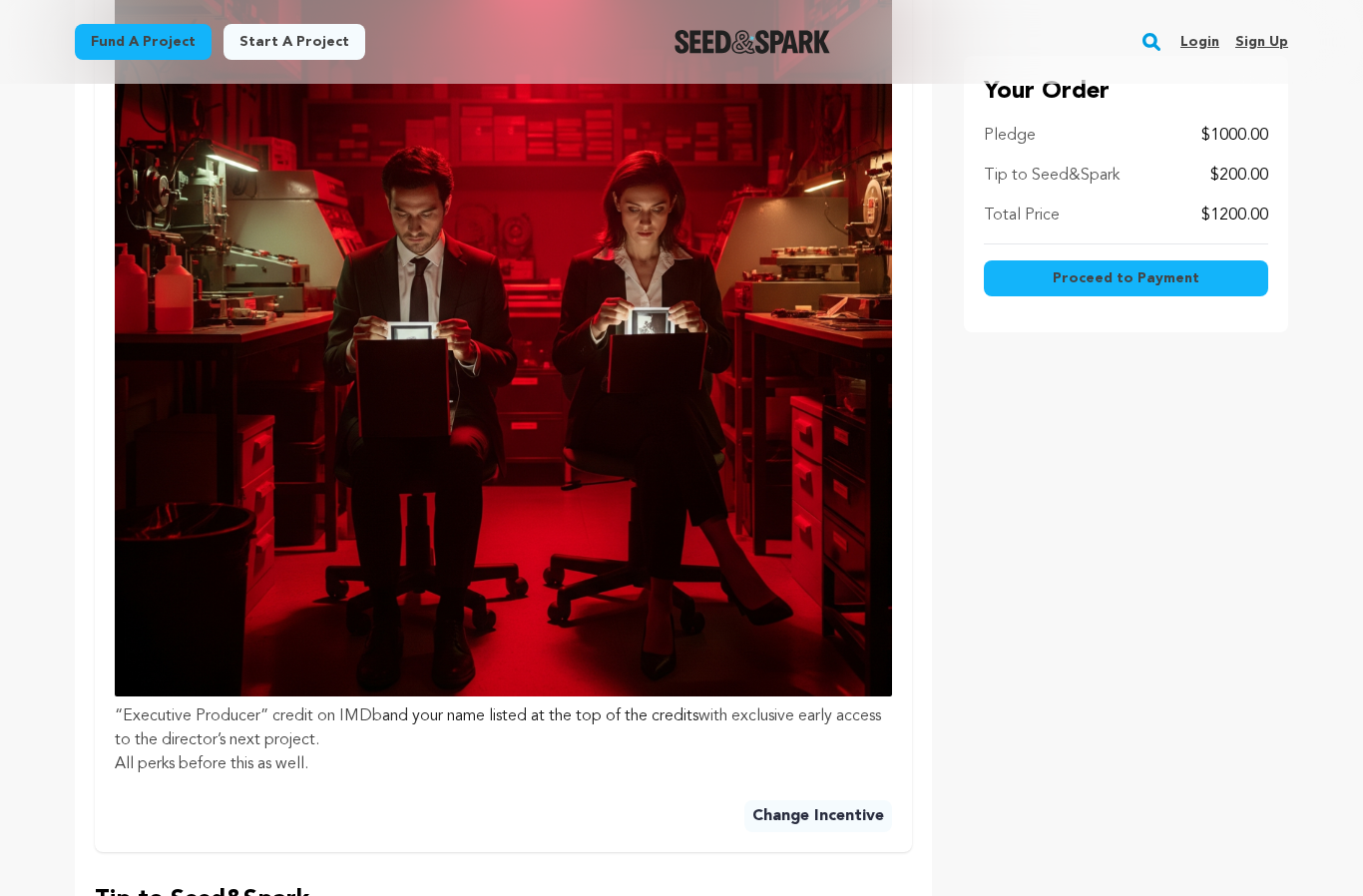 click on "Proceed to Payment" at bounding box center [1126, 278] 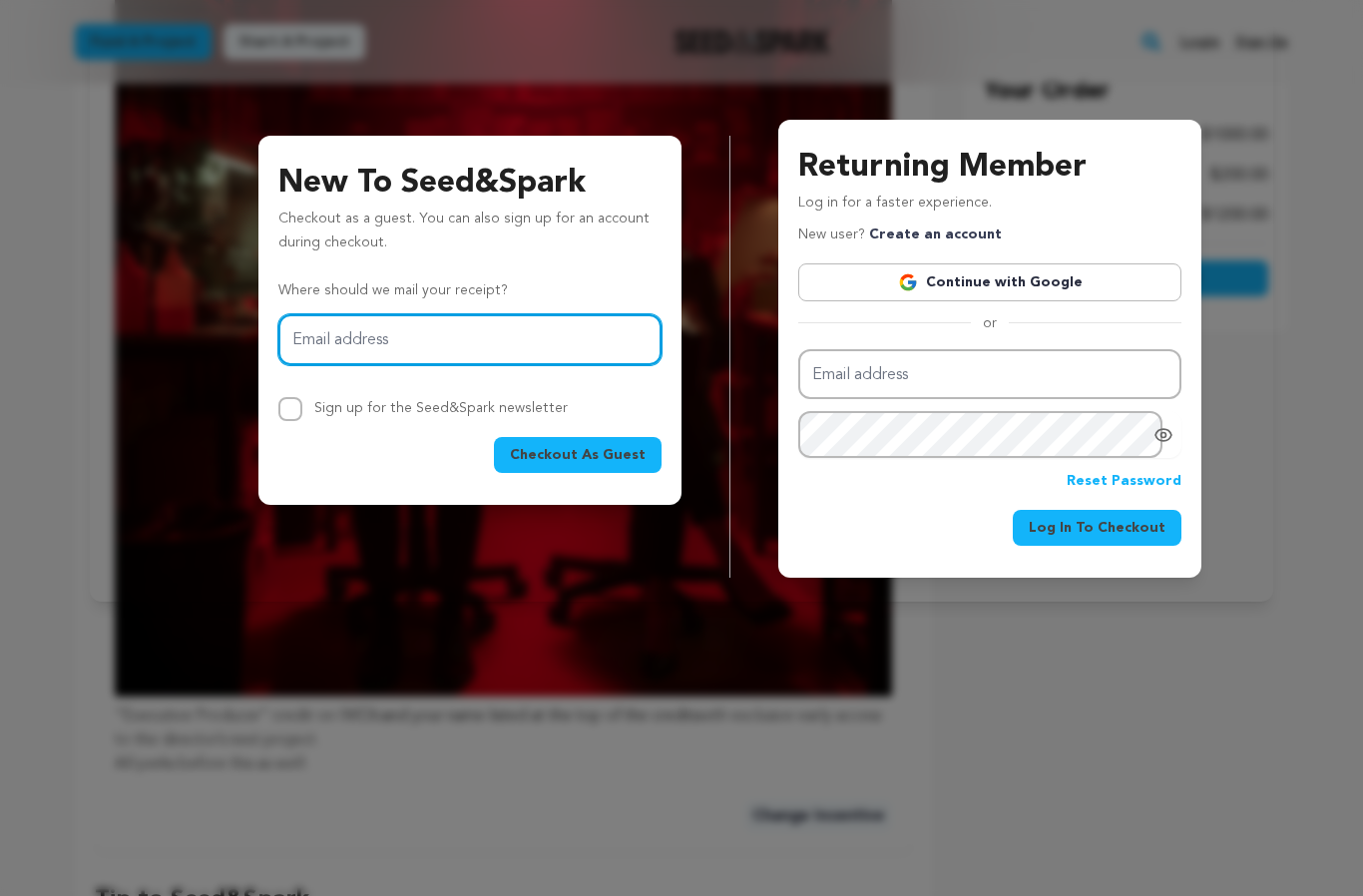 scroll, scrollTop: 842, scrollLeft: 0, axis: vertical 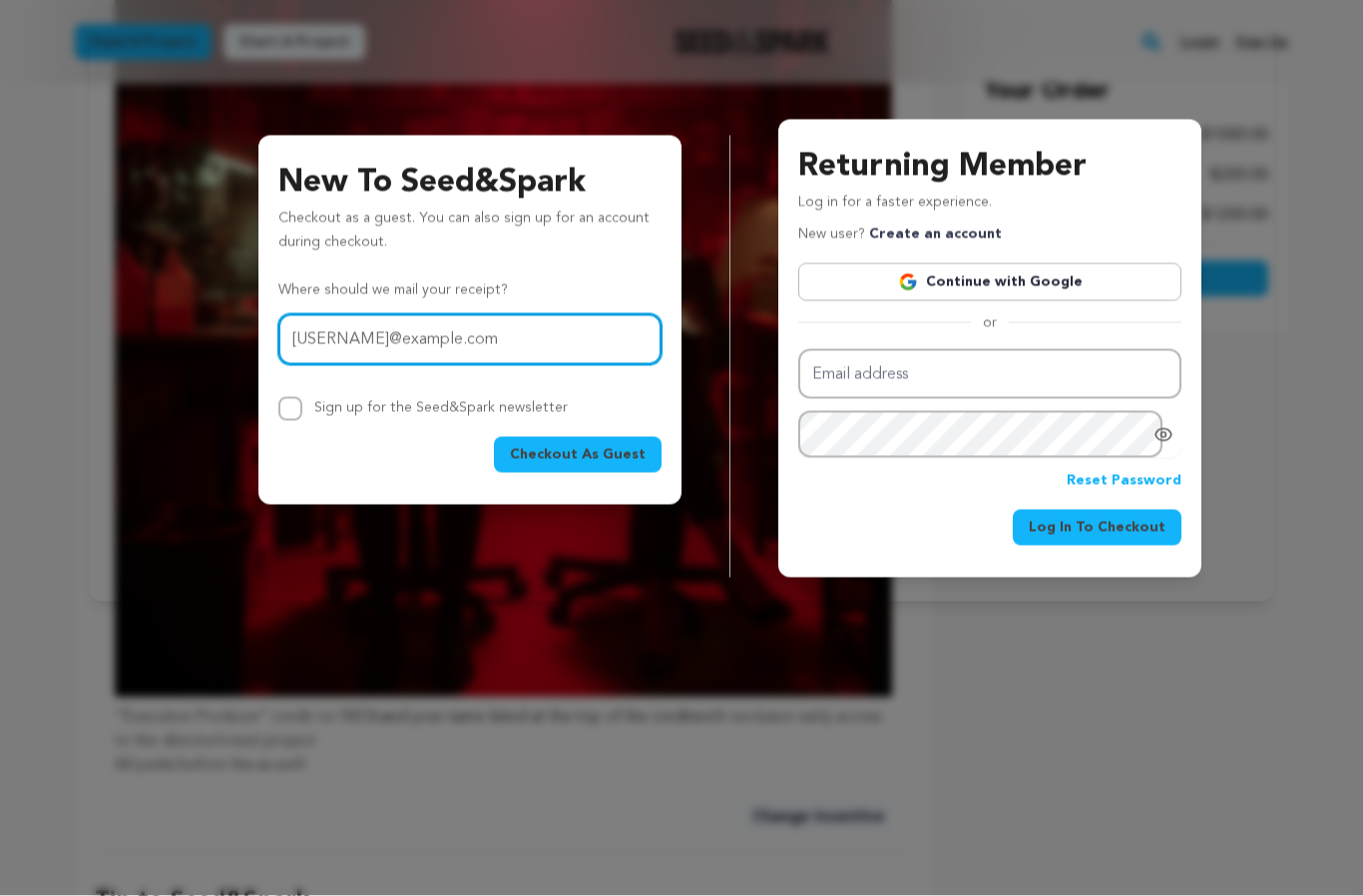 type on "[USERNAME]@example.com" 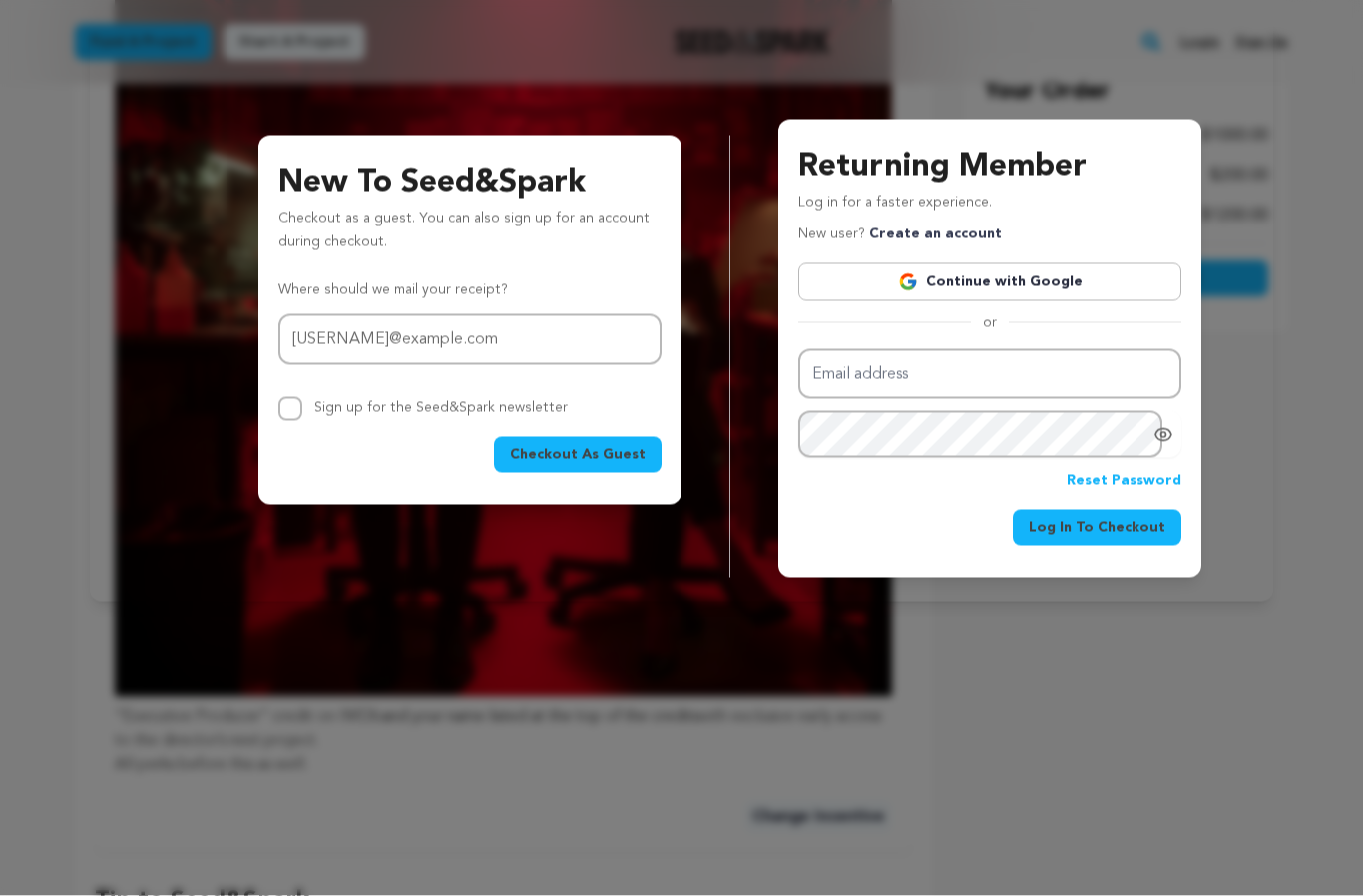 click on "Checkout As Guest" at bounding box center [578, 455] 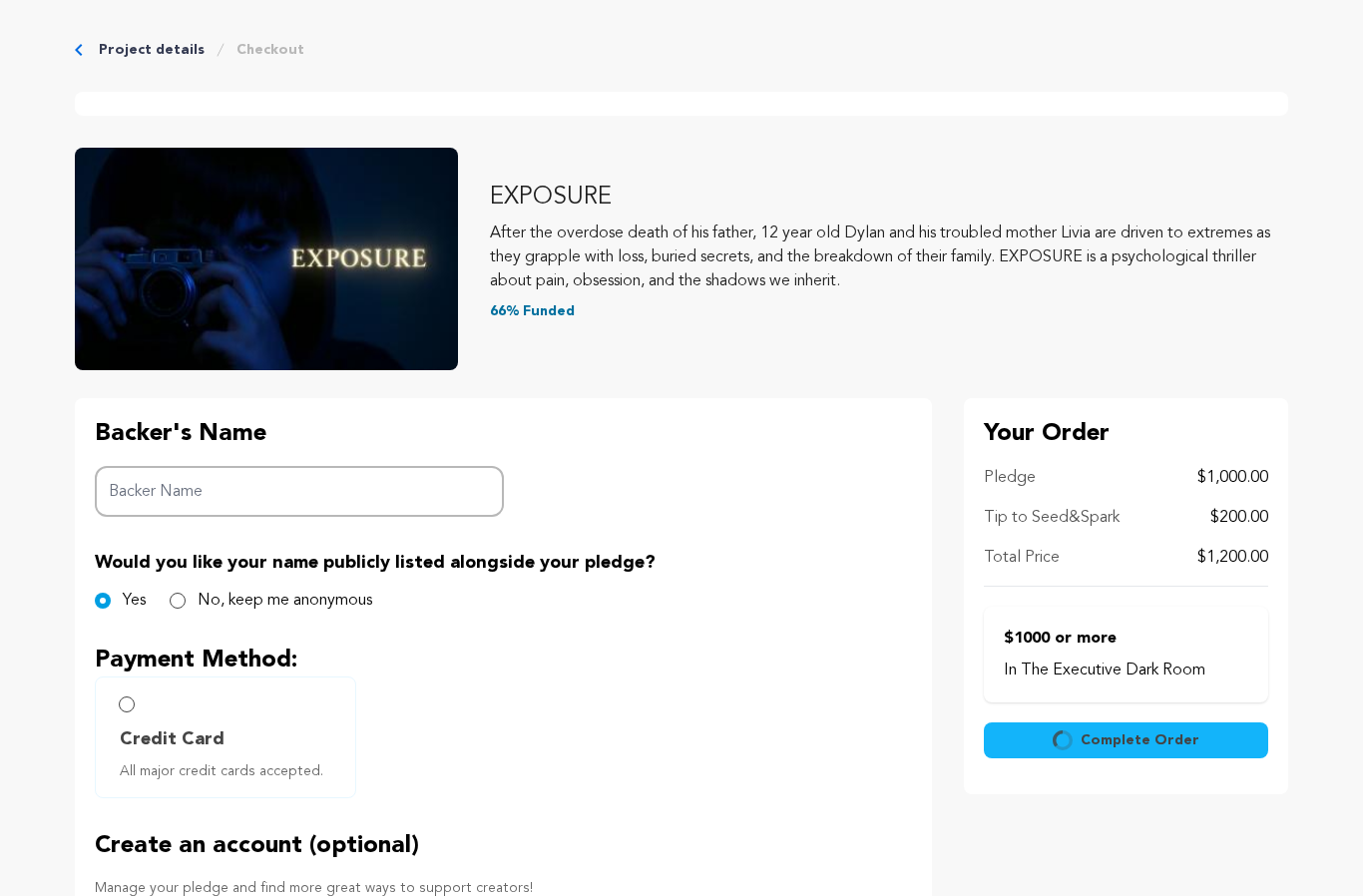 scroll, scrollTop: 0, scrollLeft: 0, axis: both 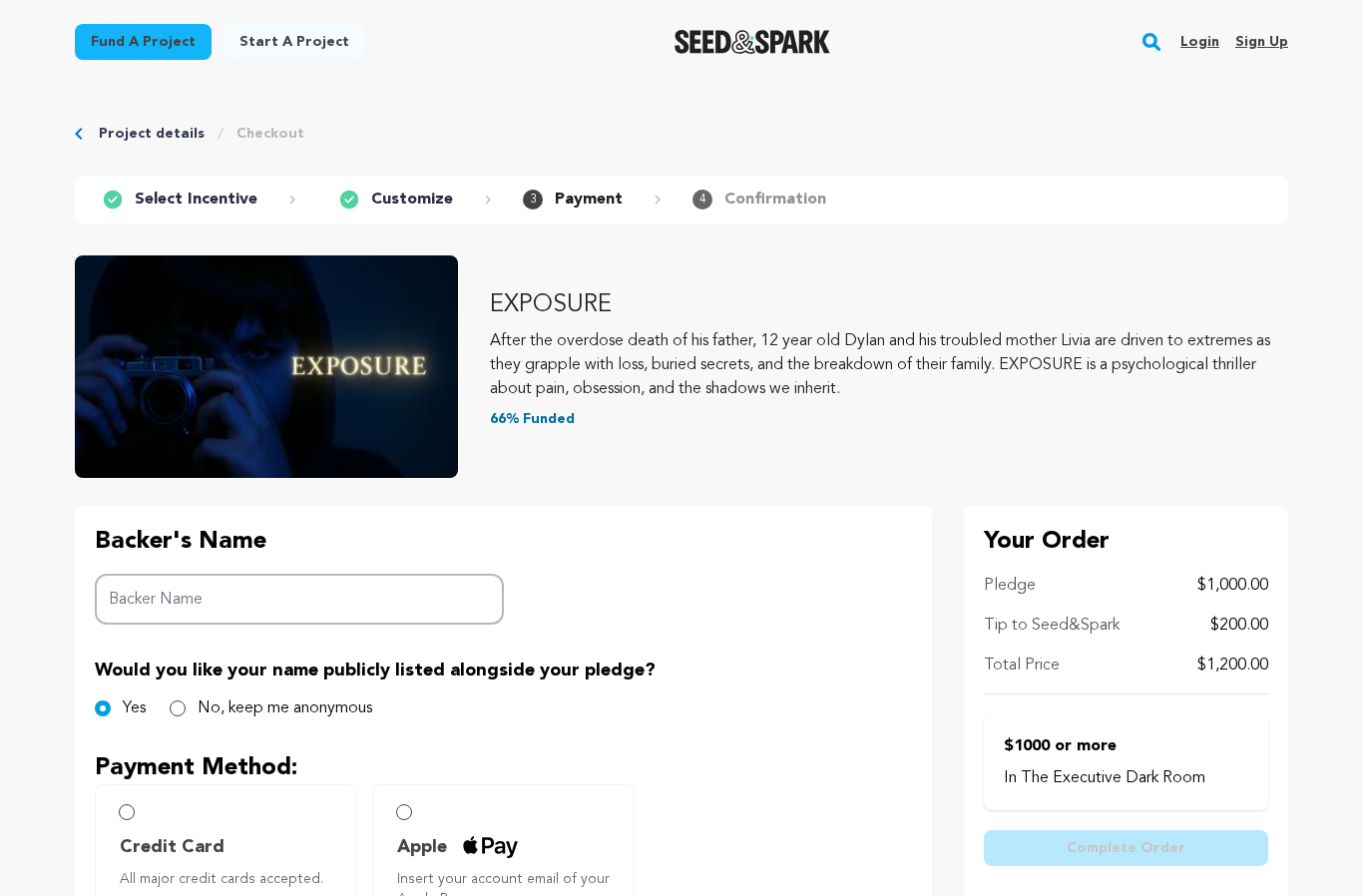 click on "Yes
No, keep me anonymous" at bounding box center [503, 708] 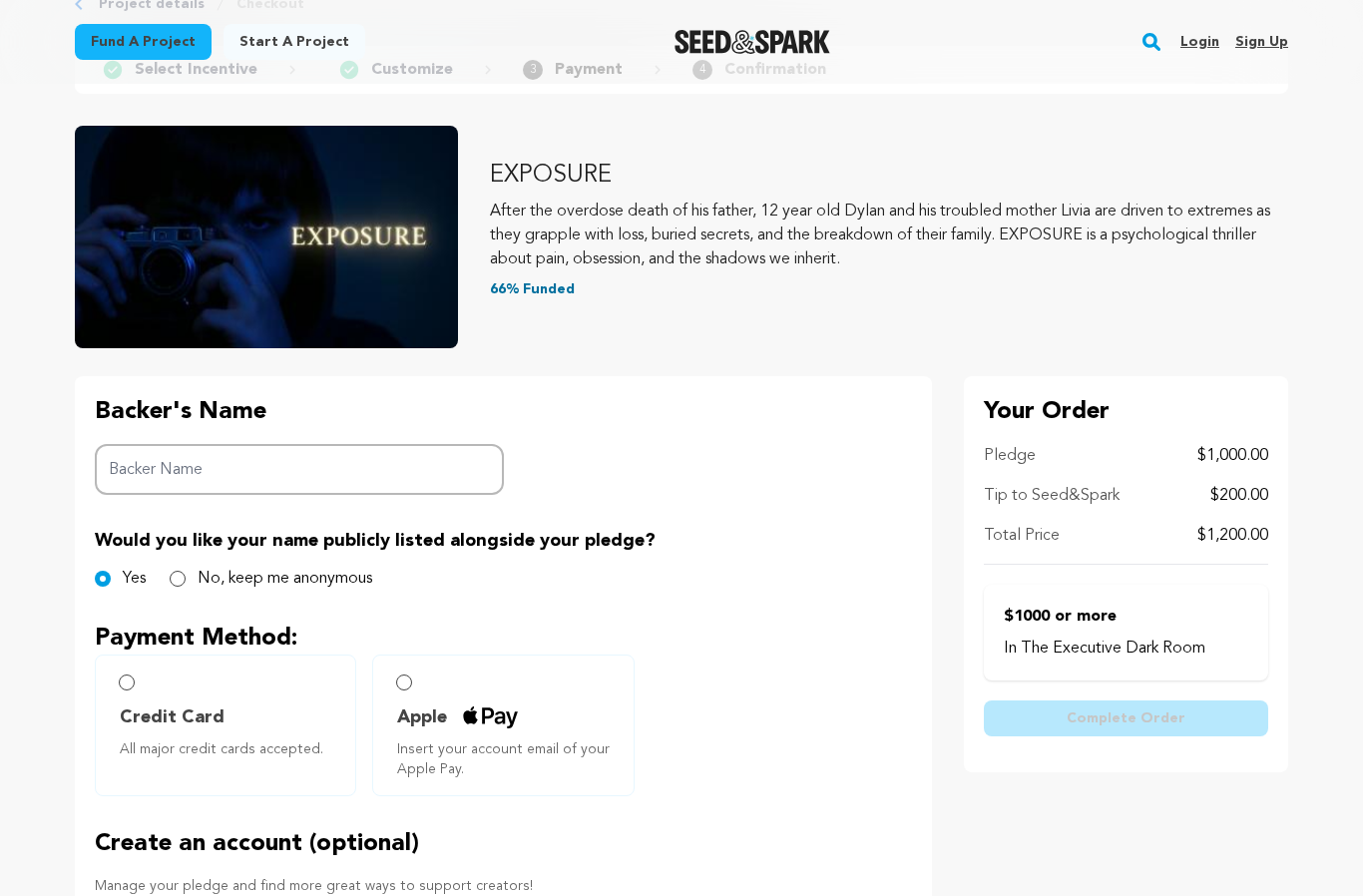 scroll, scrollTop: 130, scrollLeft: 0, axis: vertical 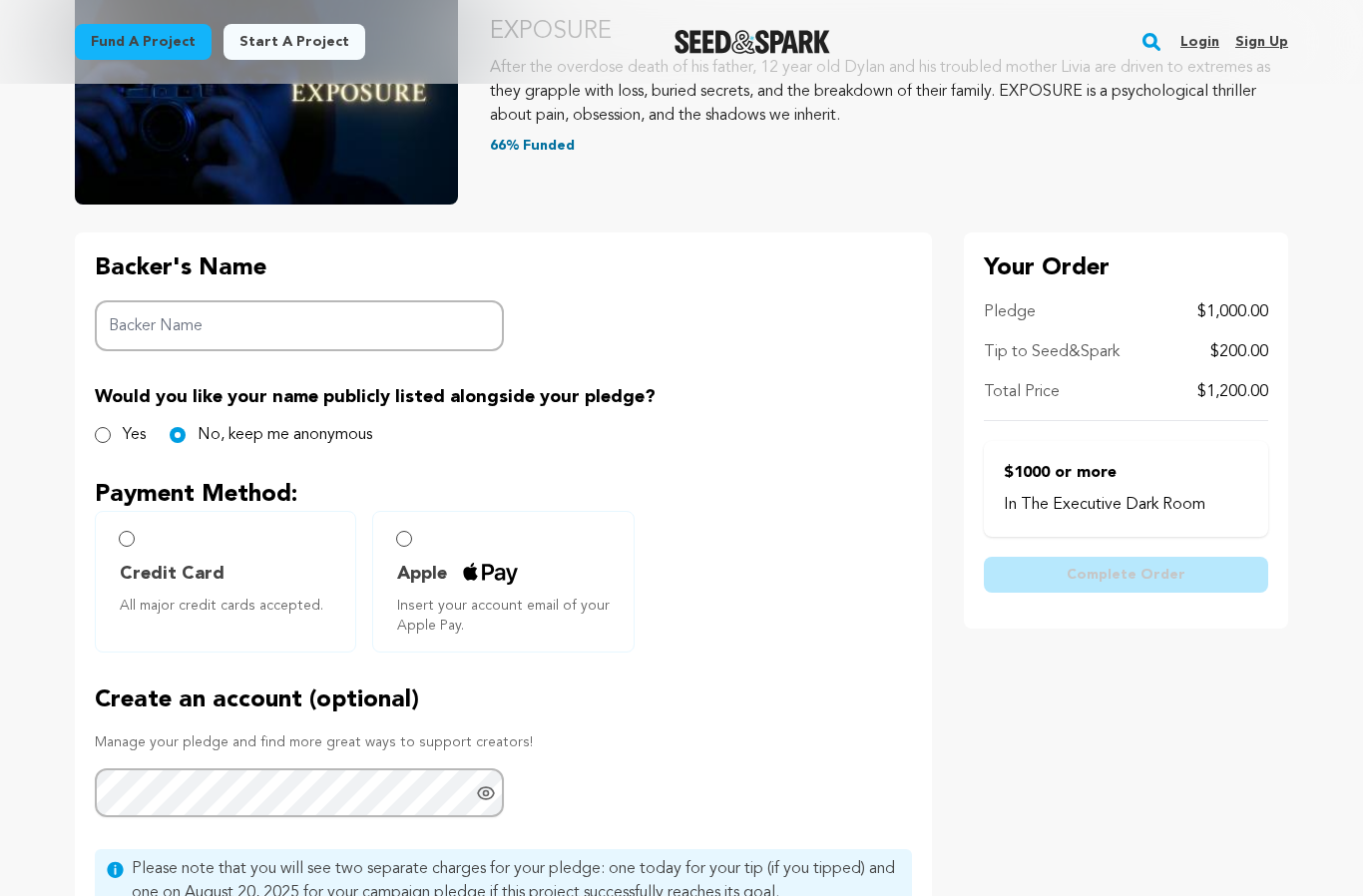 click on "Apple
Insert your account email of your Apple Pay." at bounding box center (503, 583) 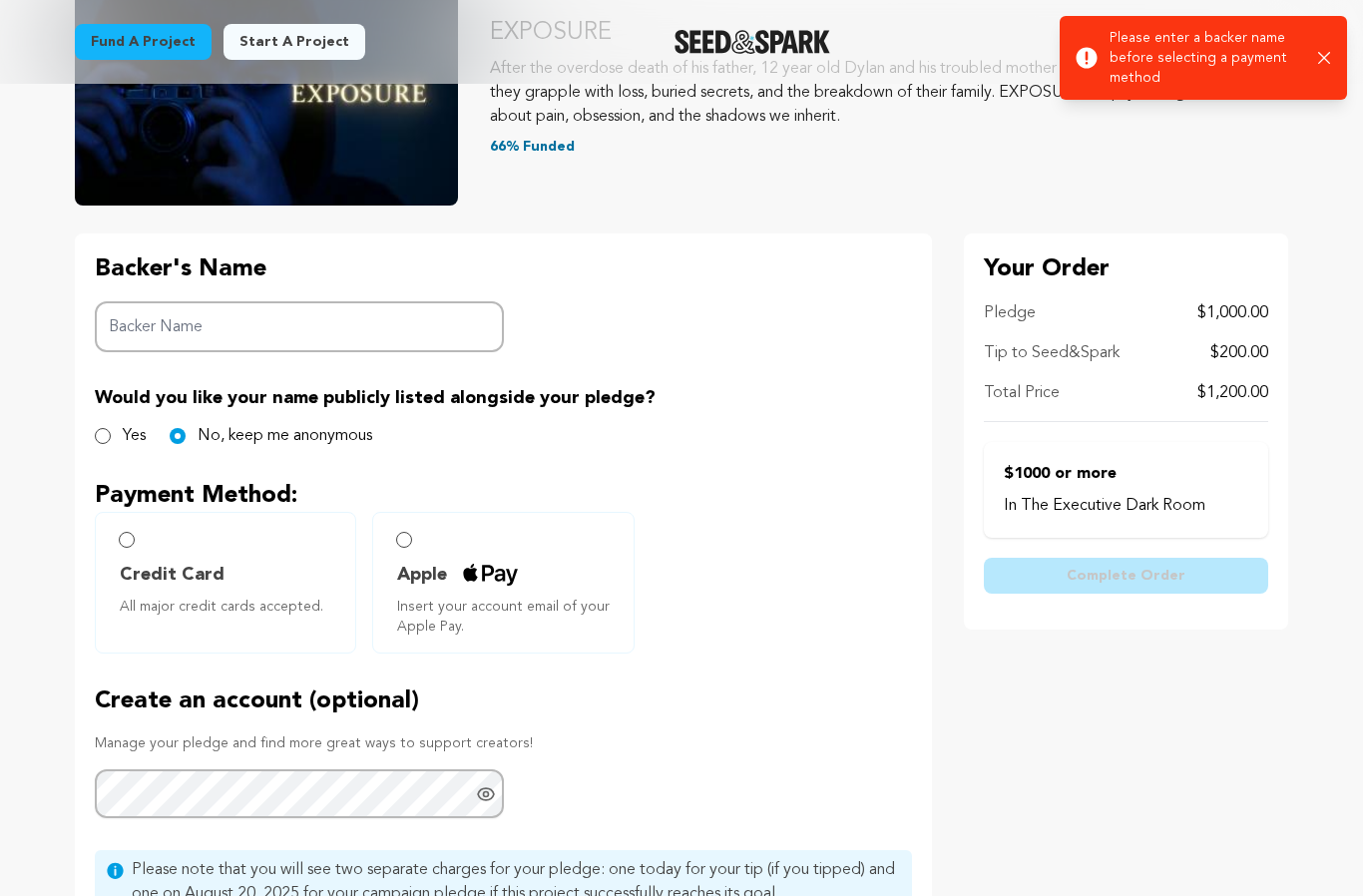 click on "Apple
Insert your account email of your Apple Pay." at bounding box center (404, 540) 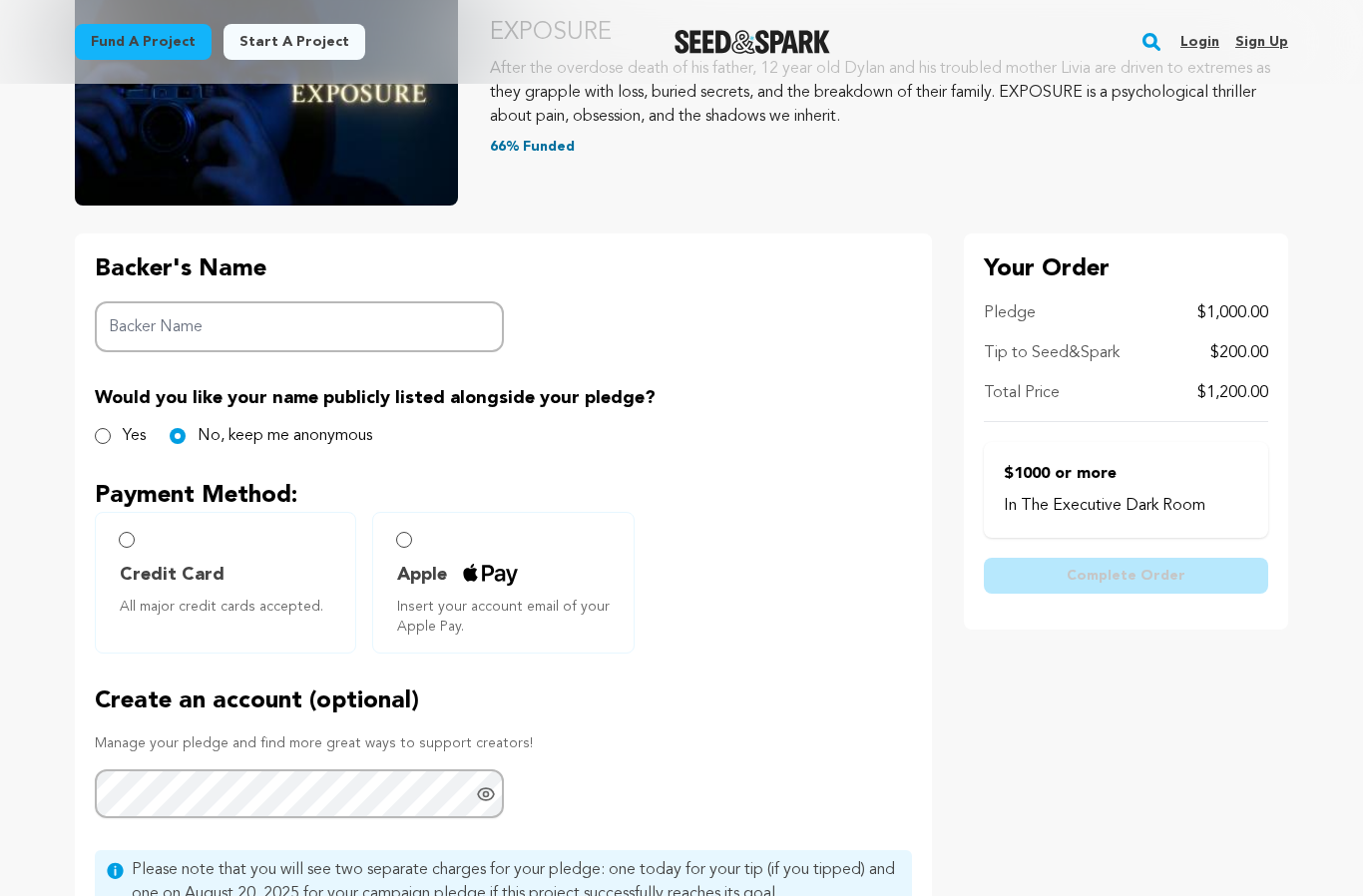click on "Credit Card
All major credit cards accepted.
Apple
Insert your account email of your Apple Pay." at bounding box center (503, 583) 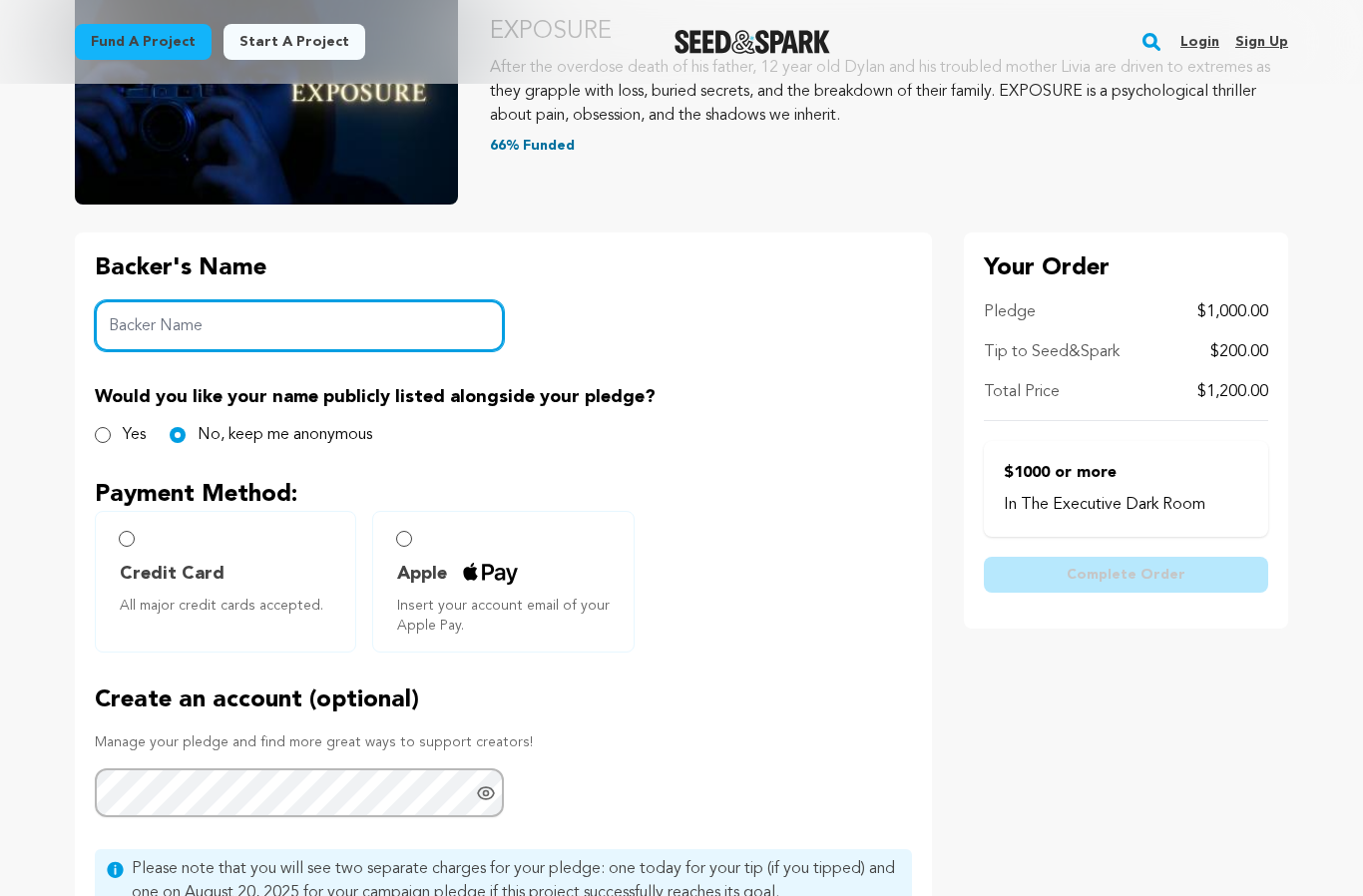 click on "Backer Name" at bounding box center [299, 326] 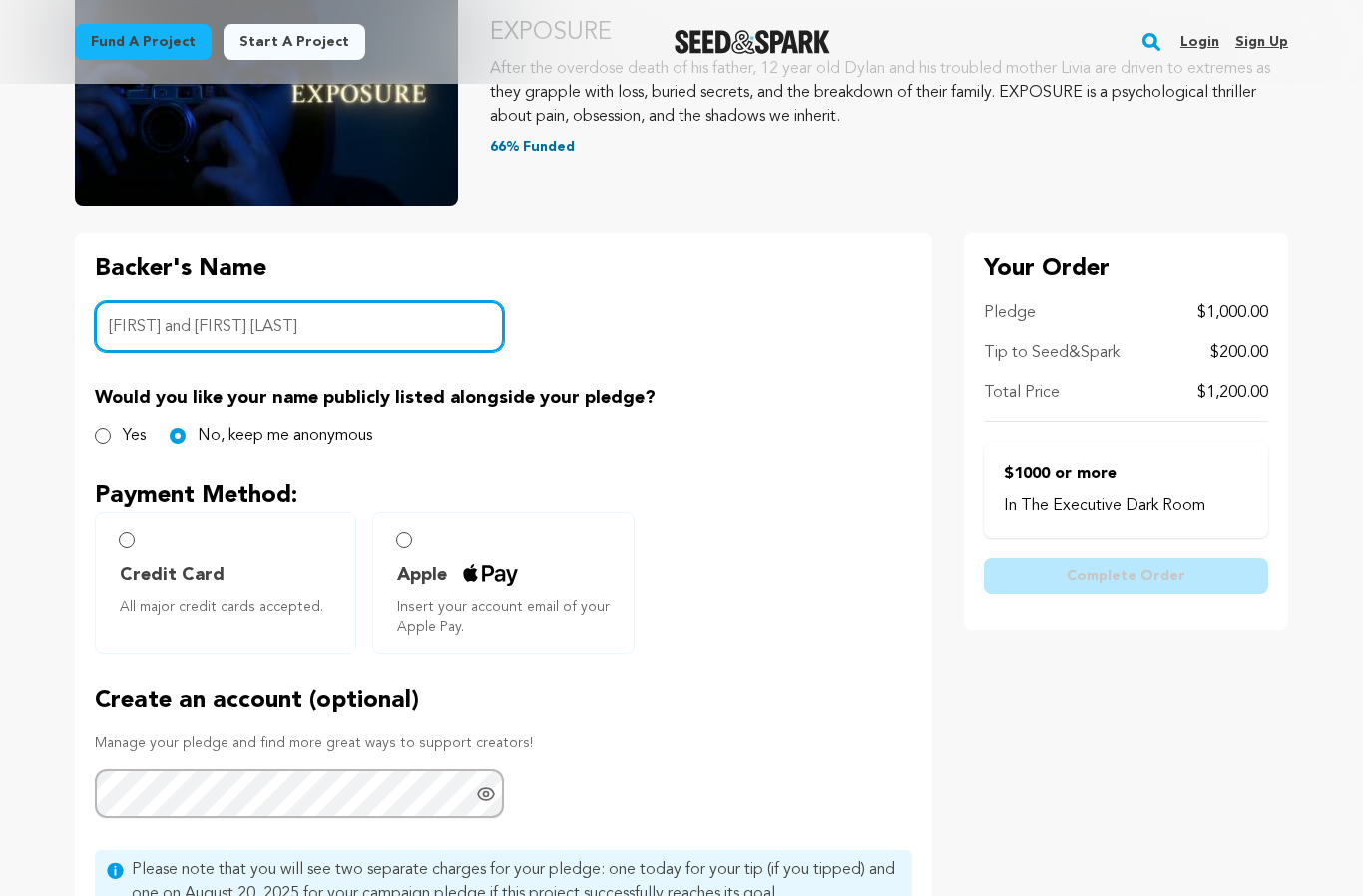 type on "Tudie and Eric Johnson" 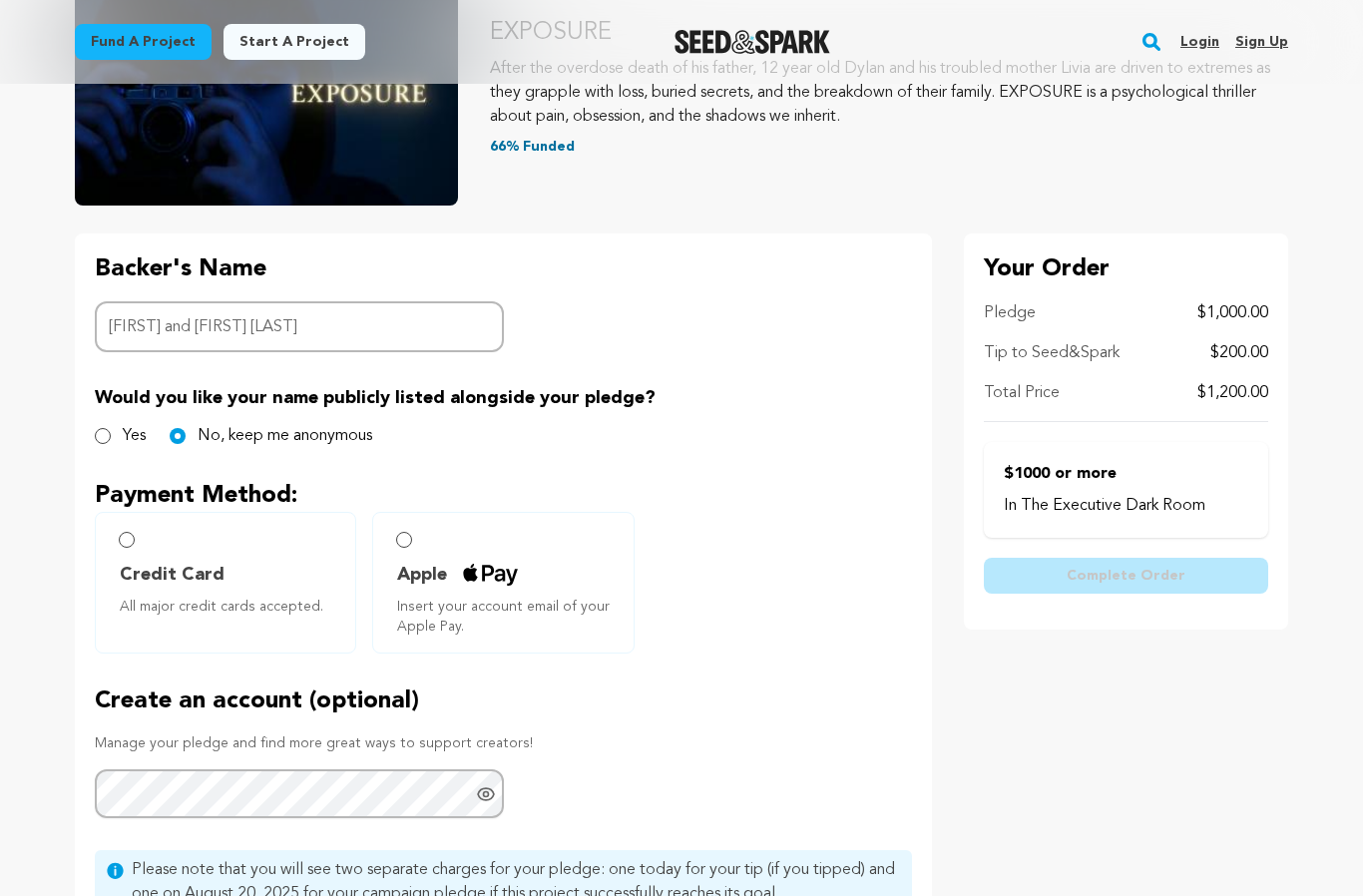click on "Apple
Insert your account email of your Apple Pay." at bounding box center [404, 540] 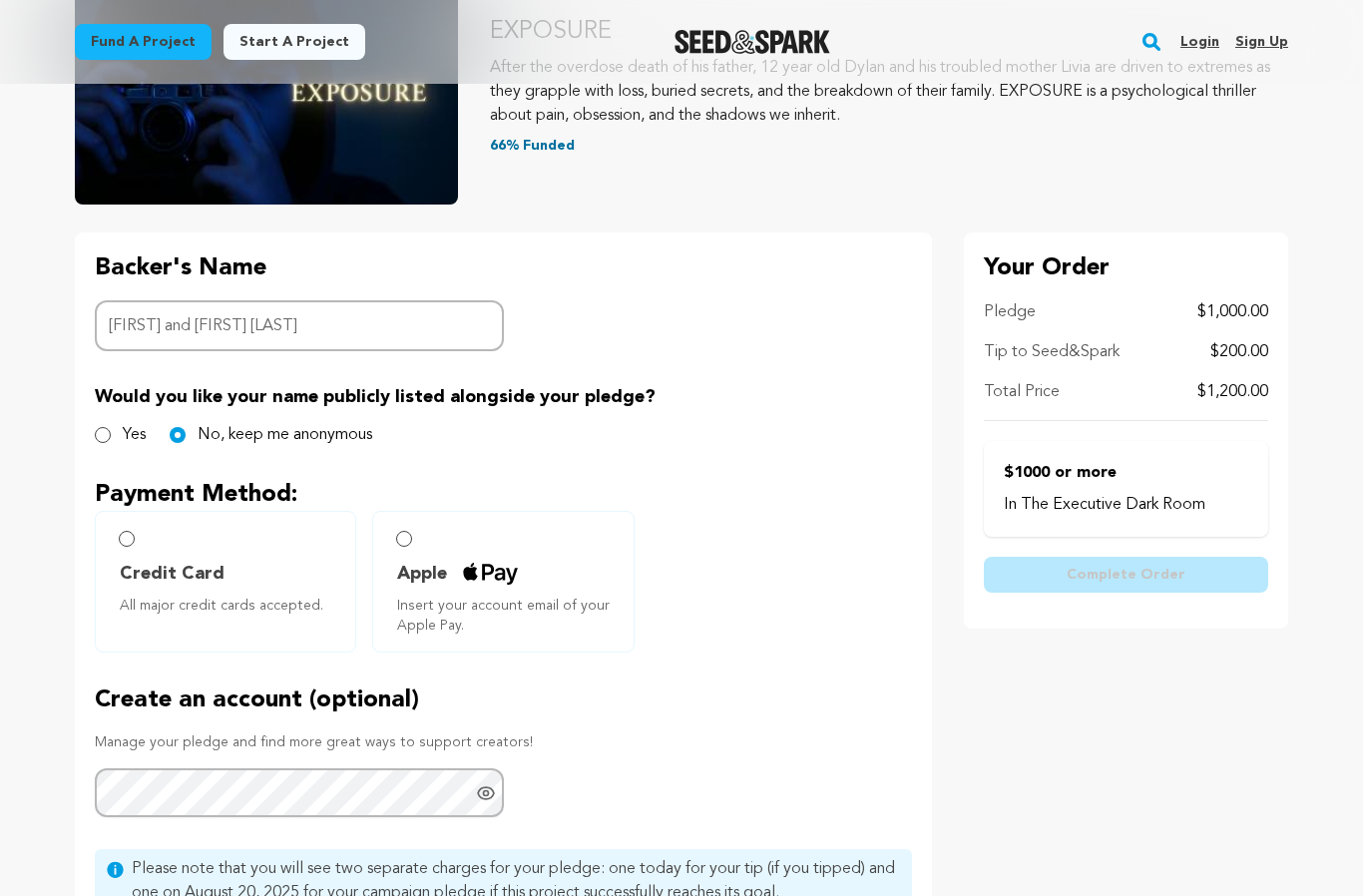scroll, scrollTop: 273, scrollLeft: 0, axis: vertical 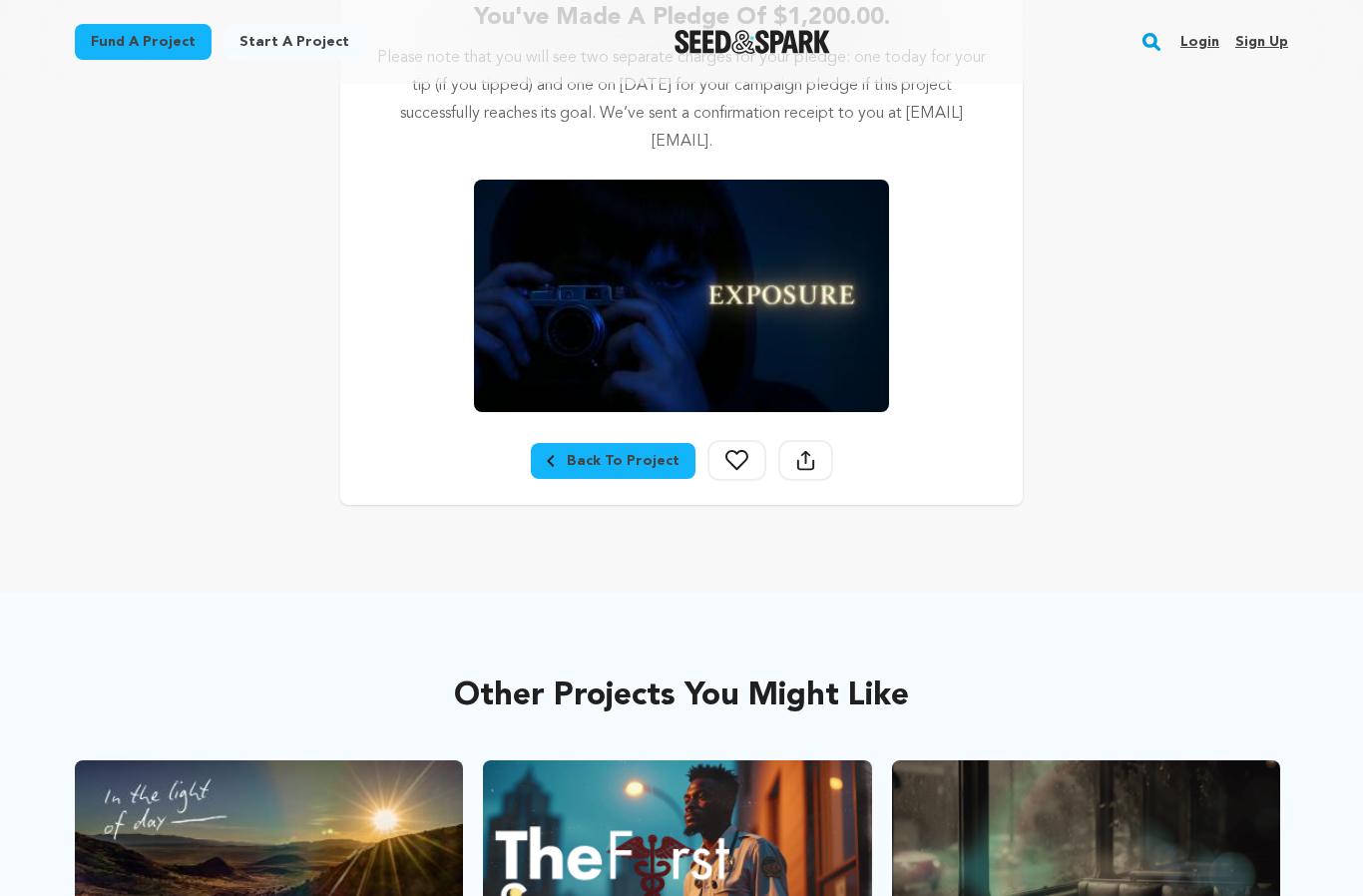 click on "Back To Project" at bounding box center (613, 461) 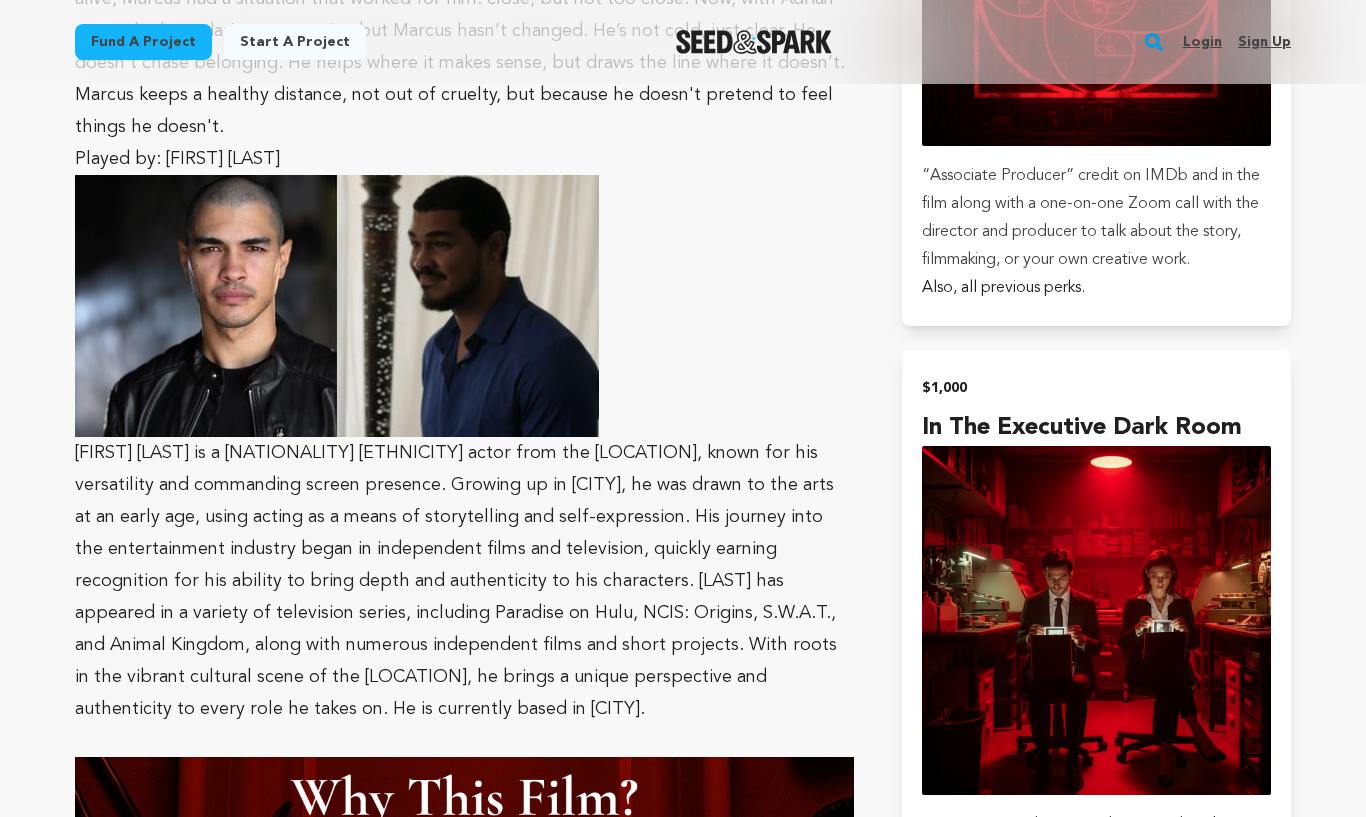 scroll, scrollTop: 4768, scrollLeft: 0, axis: vertical 